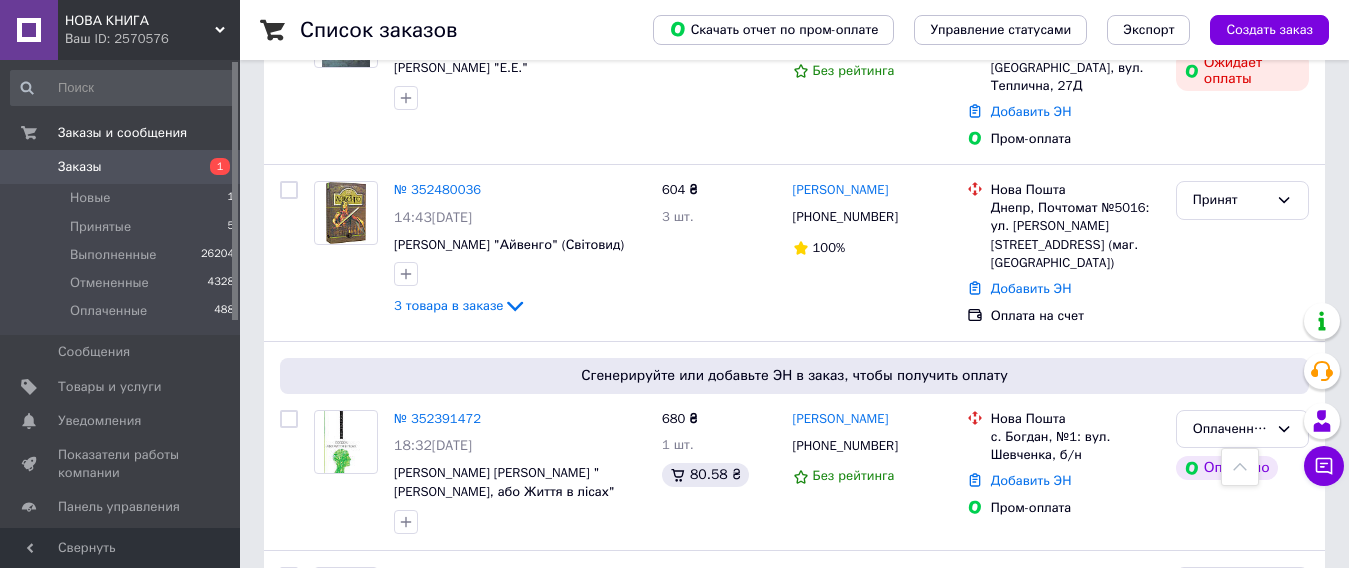 scroll, scrollTop: 800, scrollLeft: 0, axis: vertical 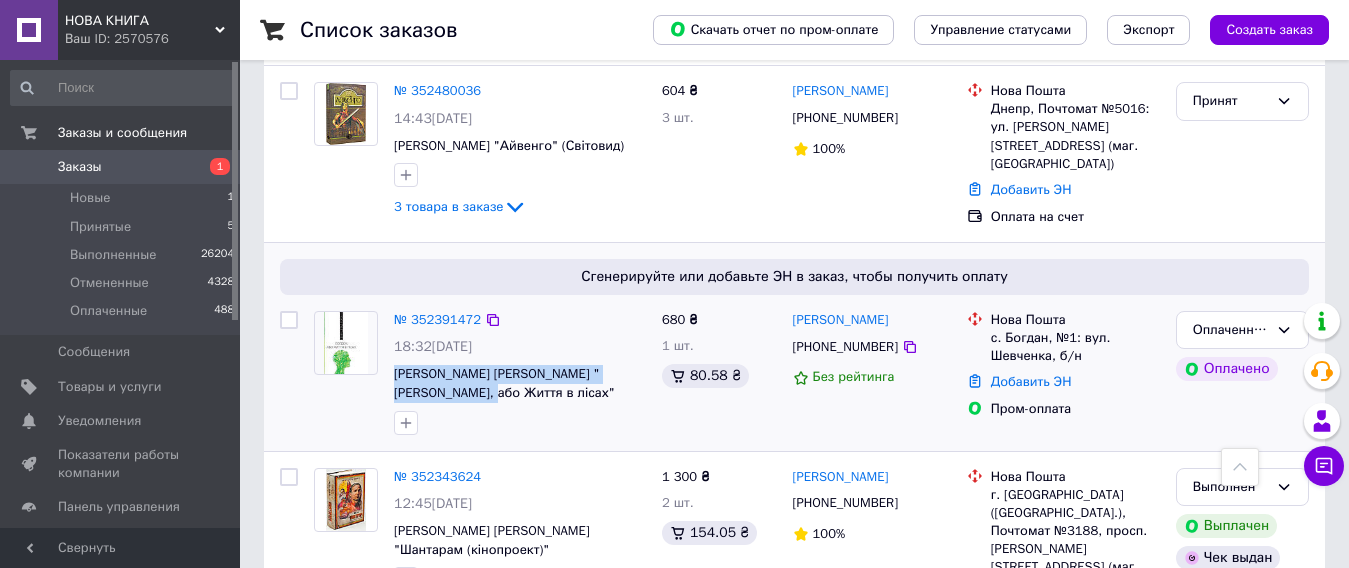drag, startPoint x: 447, startPoint y: 359, endPoint x: 389, endPoint y: 326, distance: 66.730804 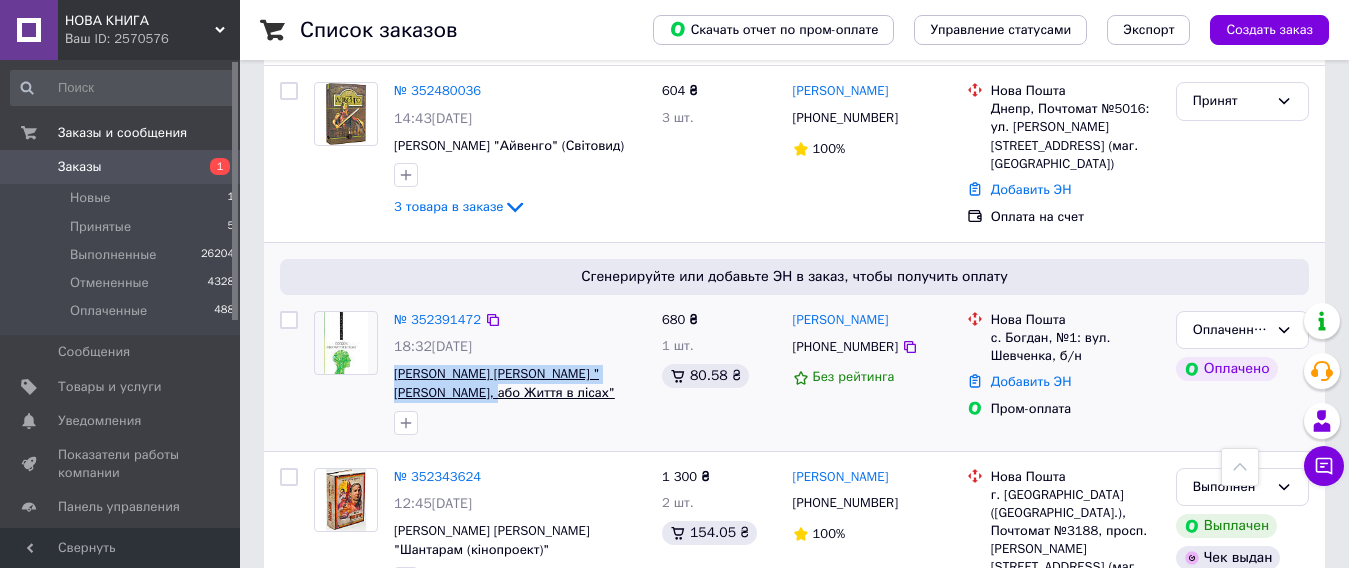 copy on "[PERSON_NAME] [PERSON_NAME] "[PERSON_NAME], або Життя в лісах"" 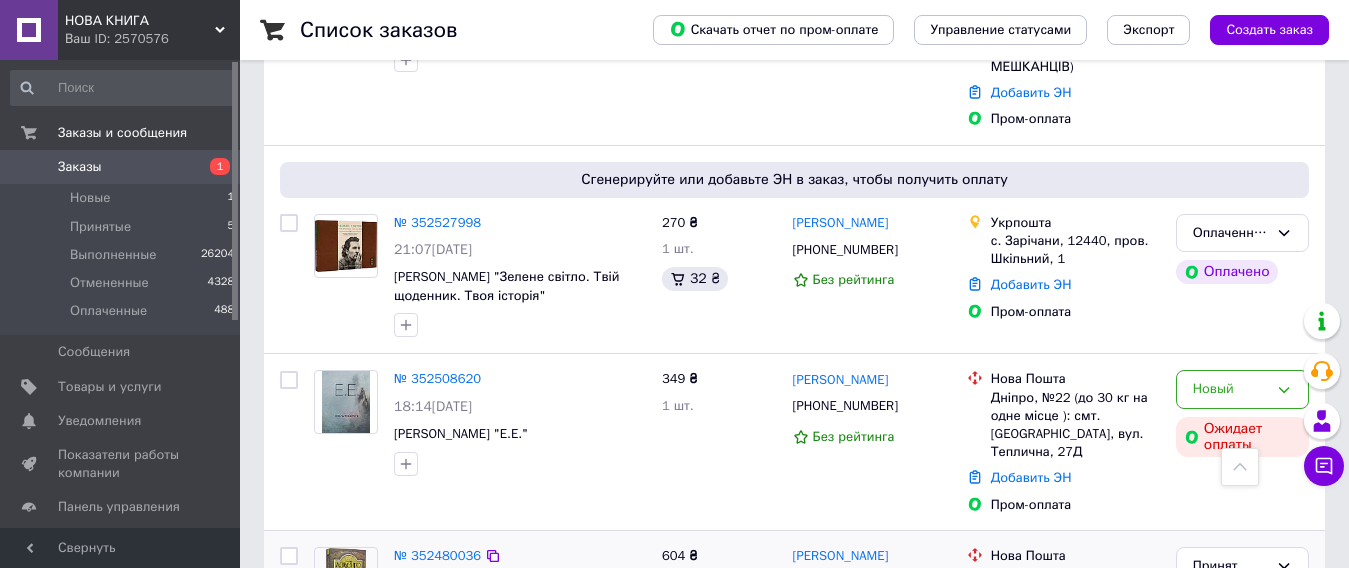 scroll, scrollTop: 300, scrollLeft: 0, axis: vertical 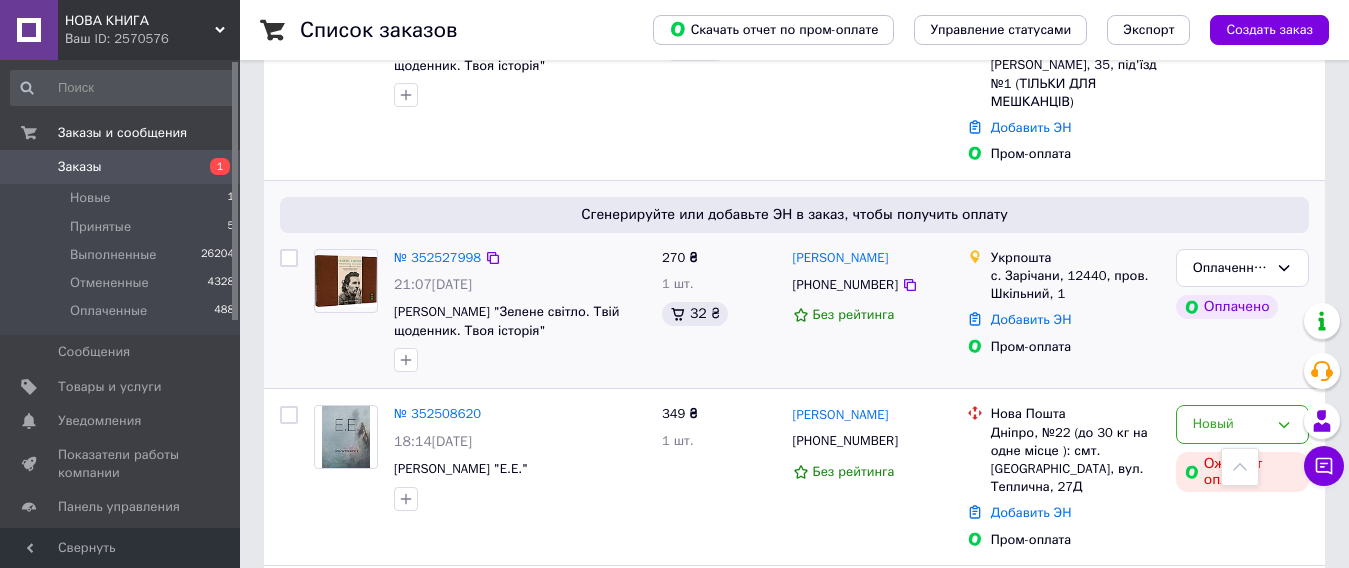 drag, startPoint x: 551, startPoint y: 303, endPoint x: 390, endPoint y: 283, distance: 162.23749 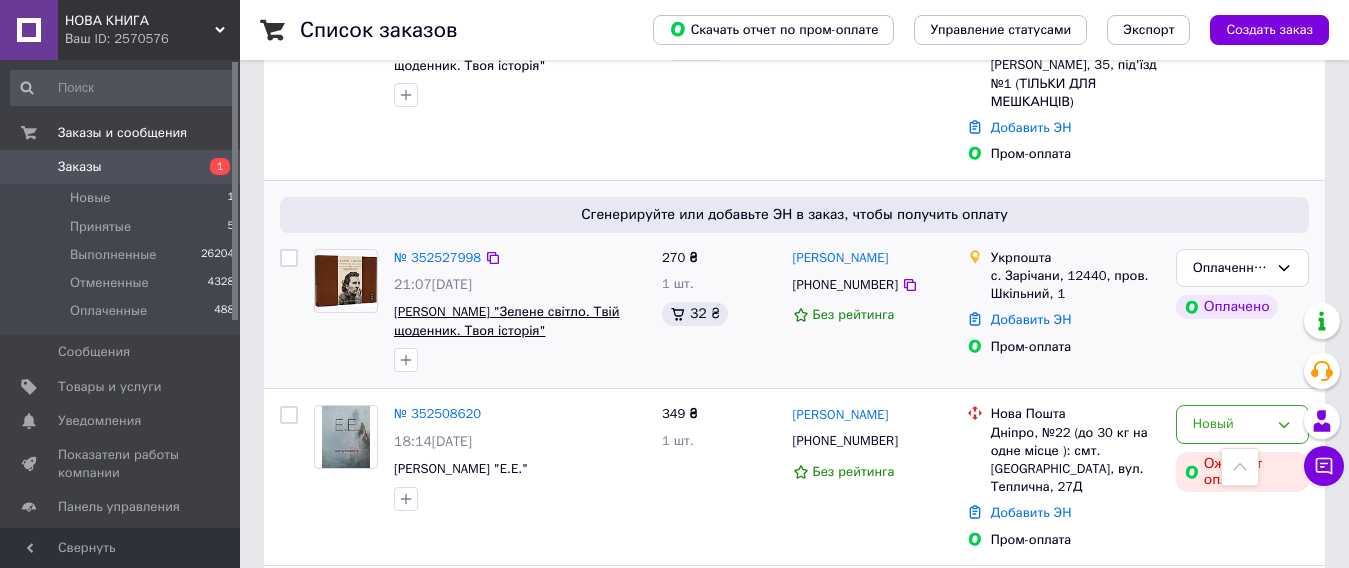 copy on "[PERSON_NAME] "Зелене світло. Твій щоденник. Твоя історія"" 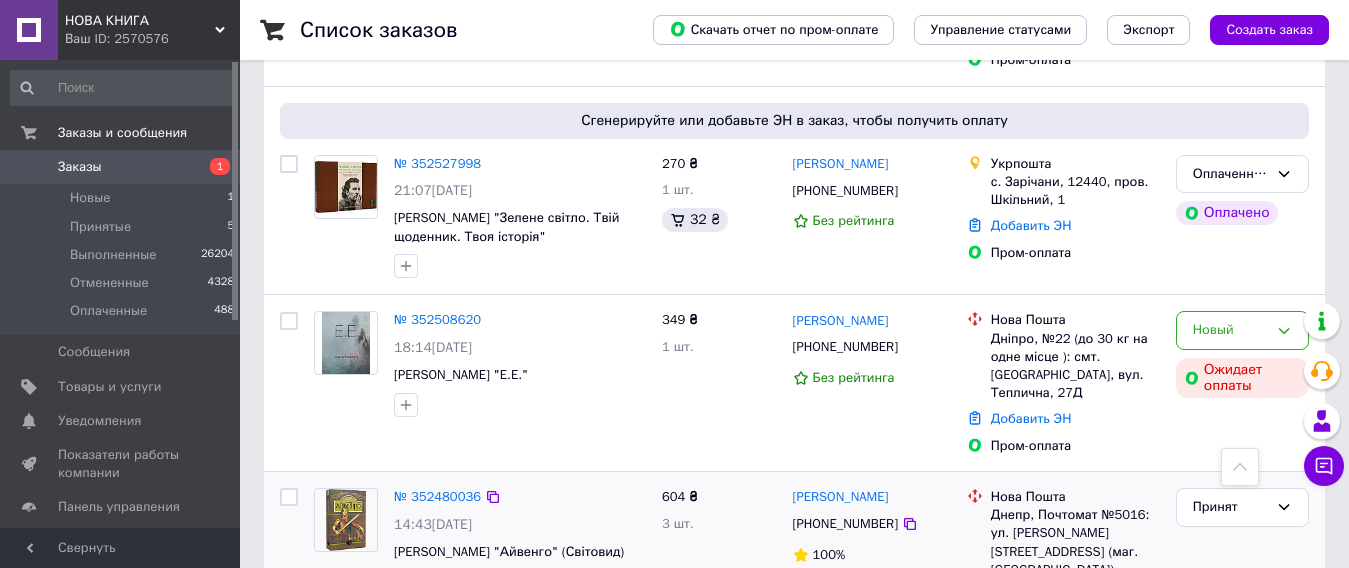 scroll, scrollTop: 300, scrollLeft: 0, axis: vertical 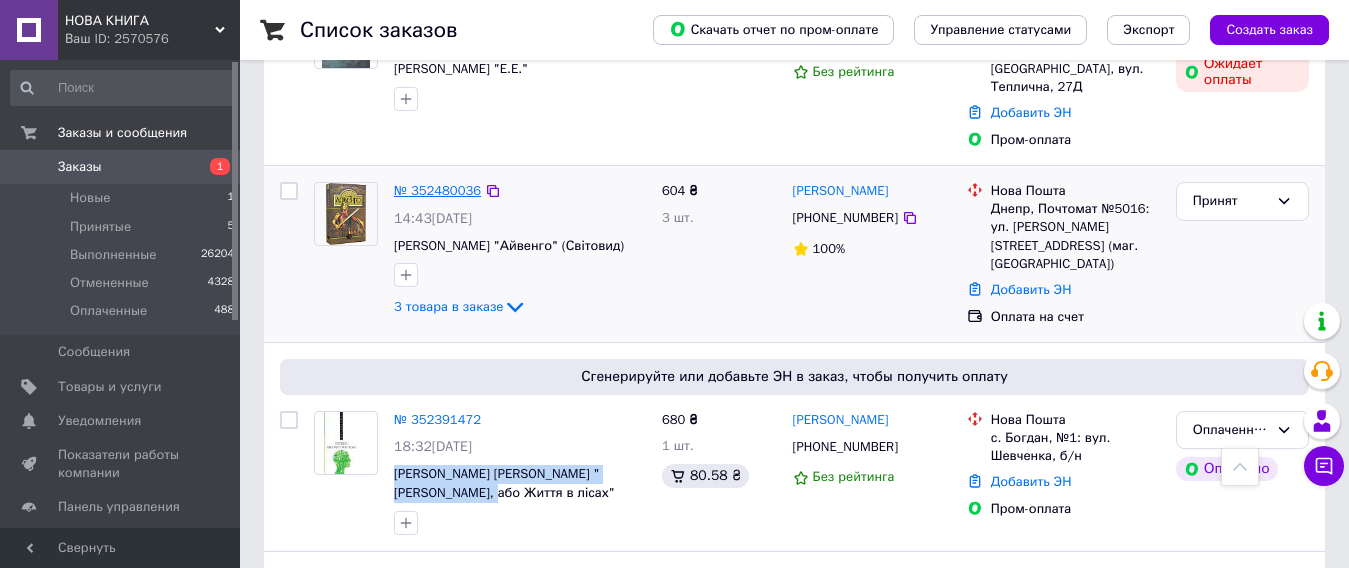 click on "№ 352480036" at bounding box center [437, 190] 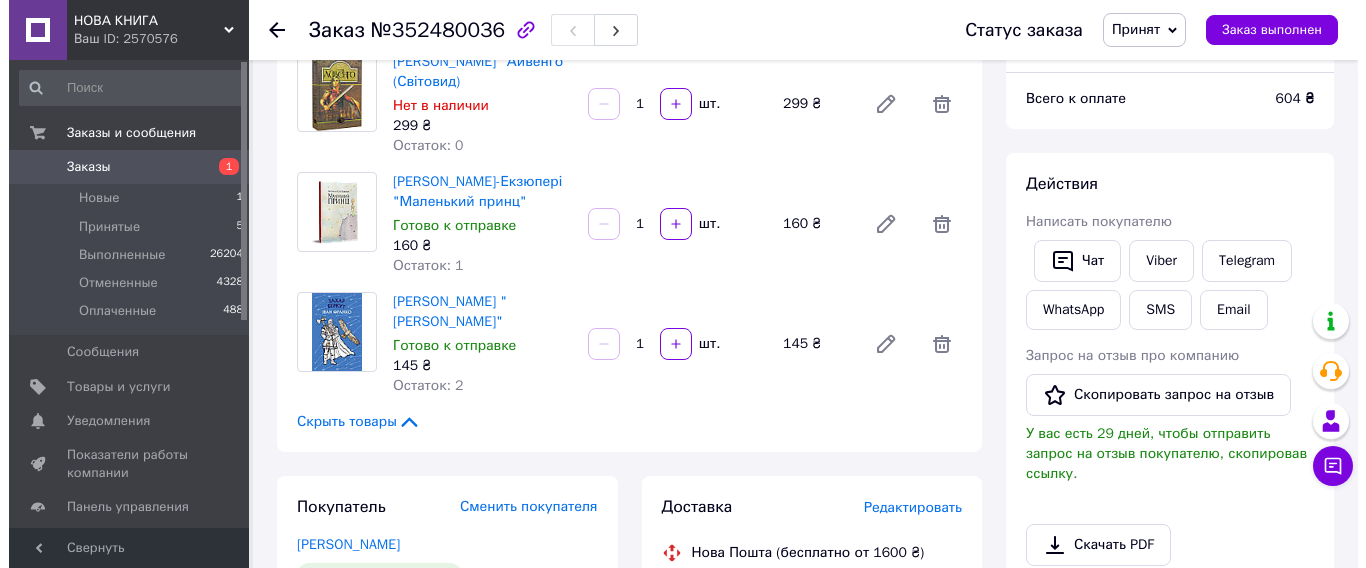 scroll, scrollTop: 200, scrollLeft: 0, axis: vertical 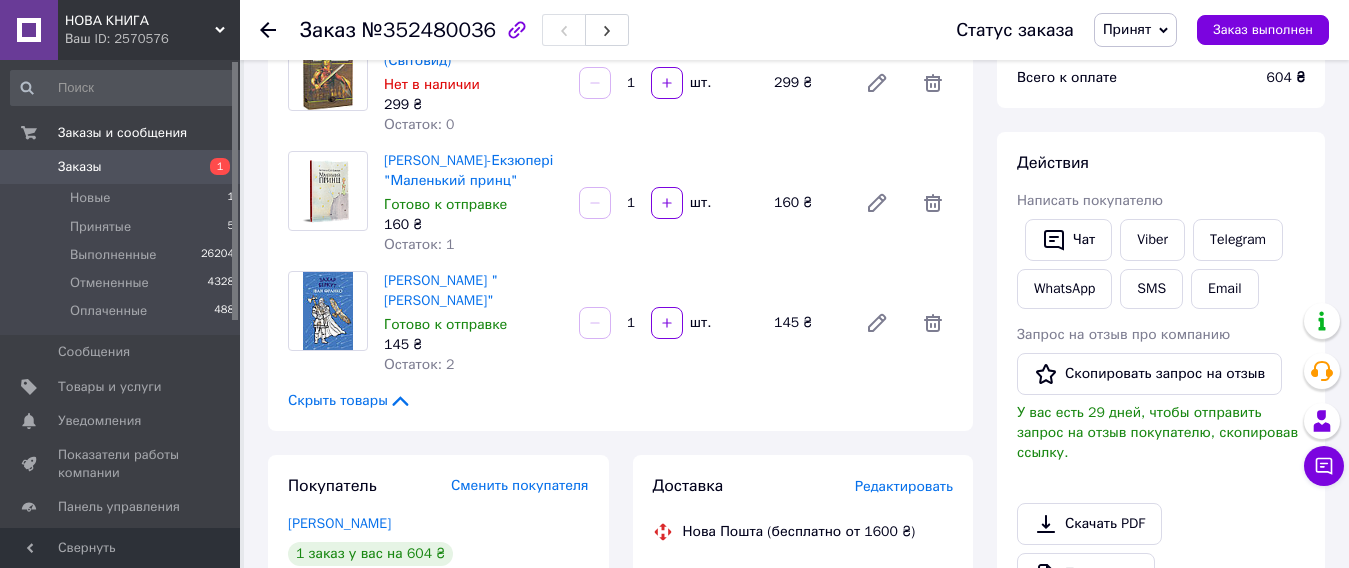 click on "Редактировать" at bounding box center (904, 486) 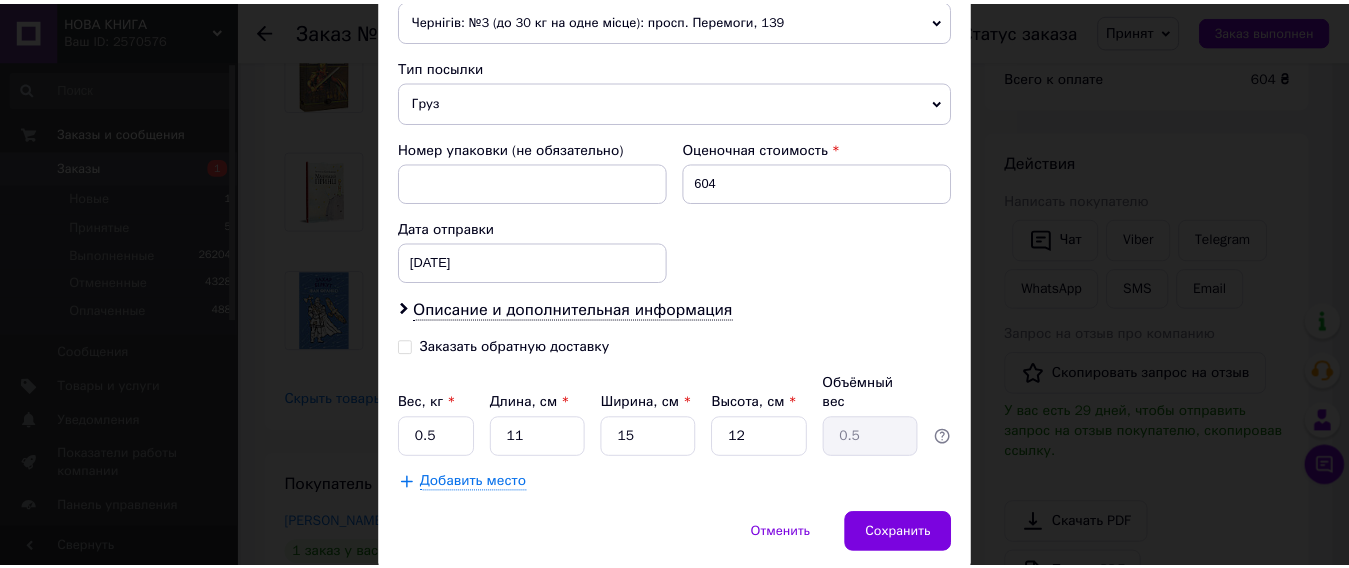scroll, scrollTop: 796, scrollLeft: 0, axis: vertical 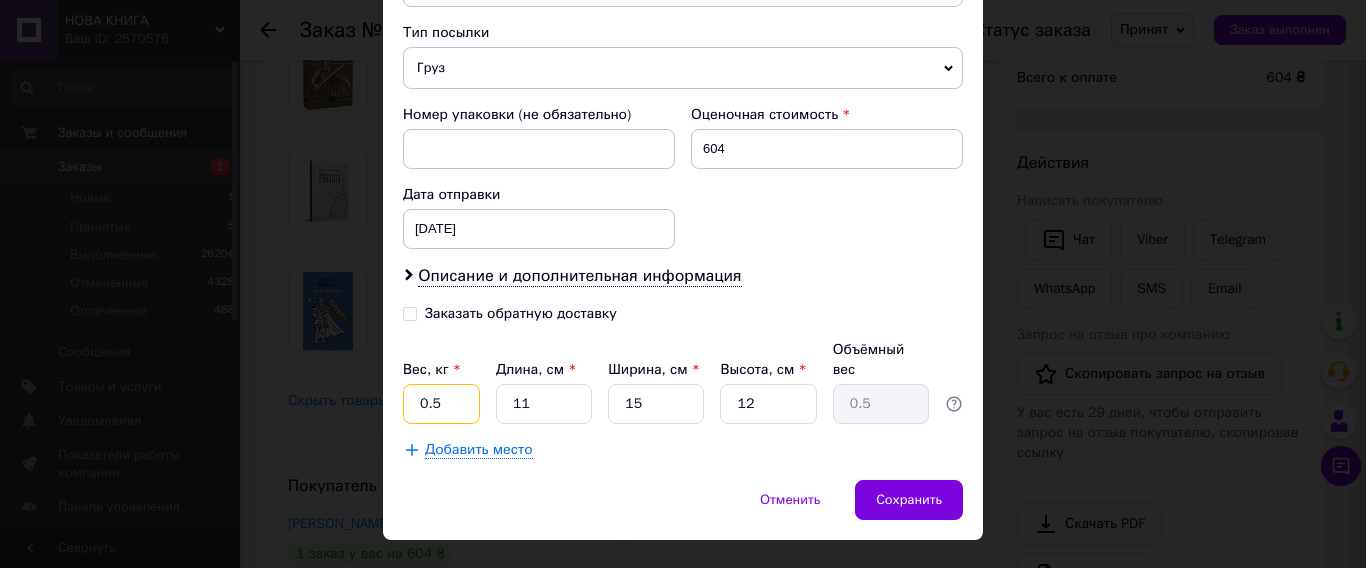 drag, startPoint x: 431, startPoint y: 366, endPoint x: 391, endPoint y: 365, distance: 40.012497 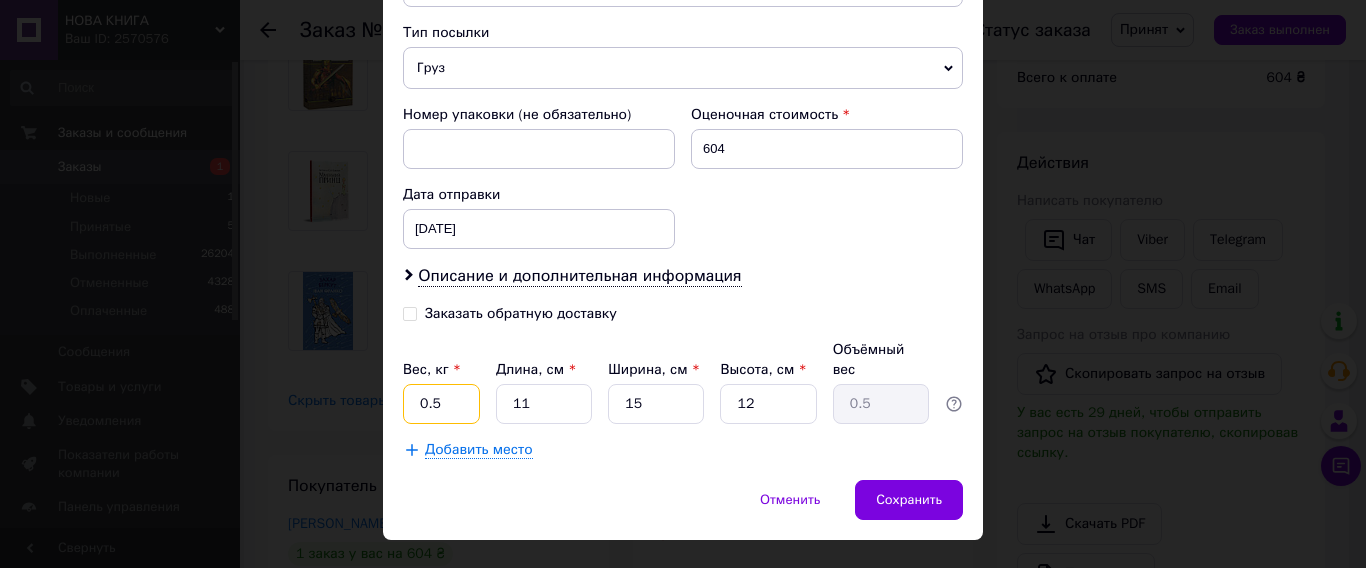 click on "Способ доставки Нова Пошта (бесплатно от 1600 ₴) Плательщик Получатель Отправитель Фамилия получателя [PERSON_NAME] Имя получателя Каптєлая Отчество получателя Телефон получателя [PHONE_NUMBER] Тип доставки В почтомате В отделении Курьером Город Днепр Почтомат Почтомат №5016: ул. [PERSON_NAME][STREET_ADDRESS] (маг. АТБ) Место отправки Чернігів: №3 (до 30 кг на одне місце): просп. Перемоги, 139 м. [GEOGRAPHIC_DATA] ([GEOGRAPHIC_DATA].): №203 (до 30 кг на одне місце): просп. Відрадний, 6/1 Добавить еще место отправки Тип посылки Груз Документы Номер упаковки (не обязательно) Оценочная стоимость 604 Дата отправки [DATE] < 2025 > <" at bounding box center (683, -93) 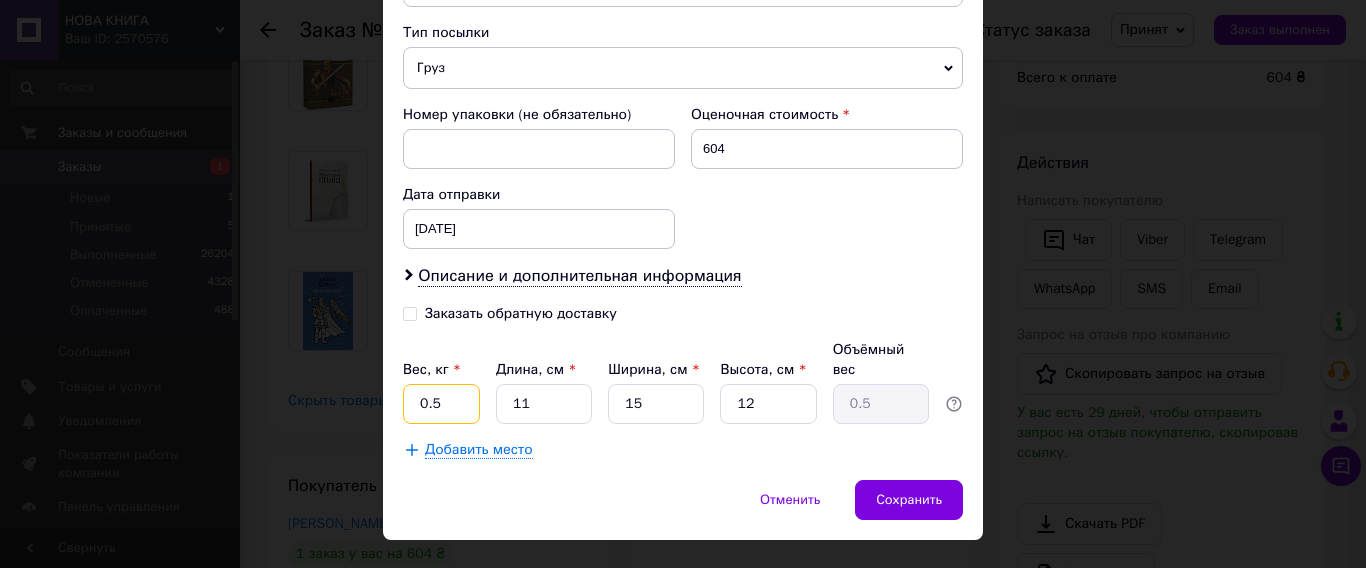click on "0.5" at bounding box center [441, 404] 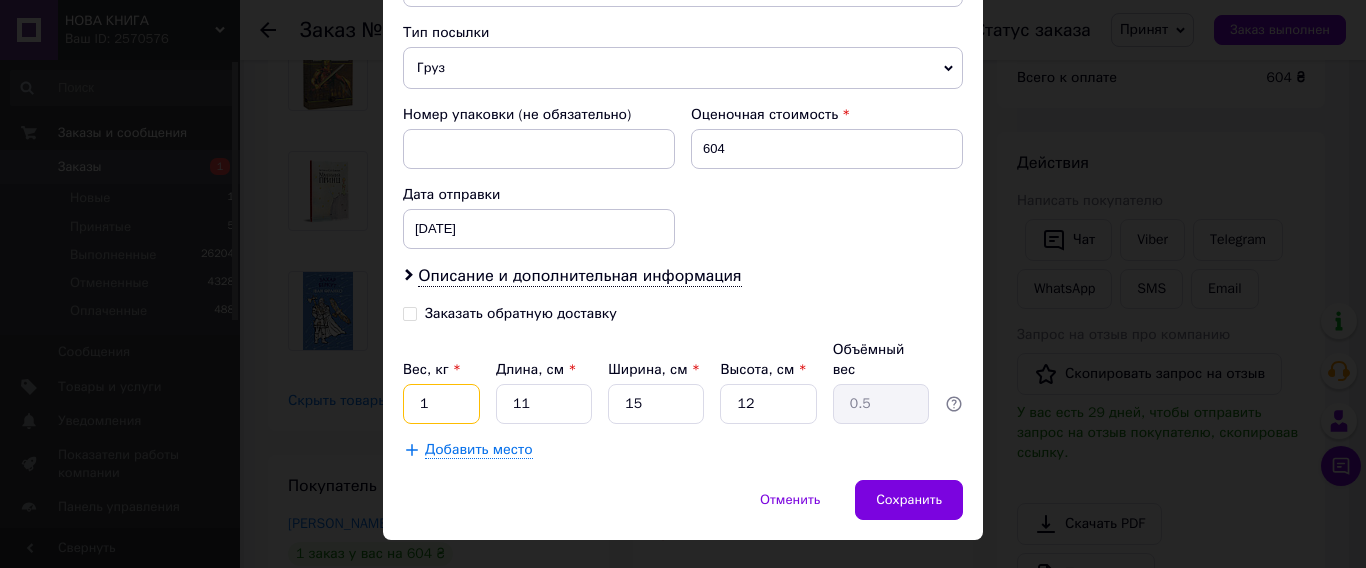 type on "1" 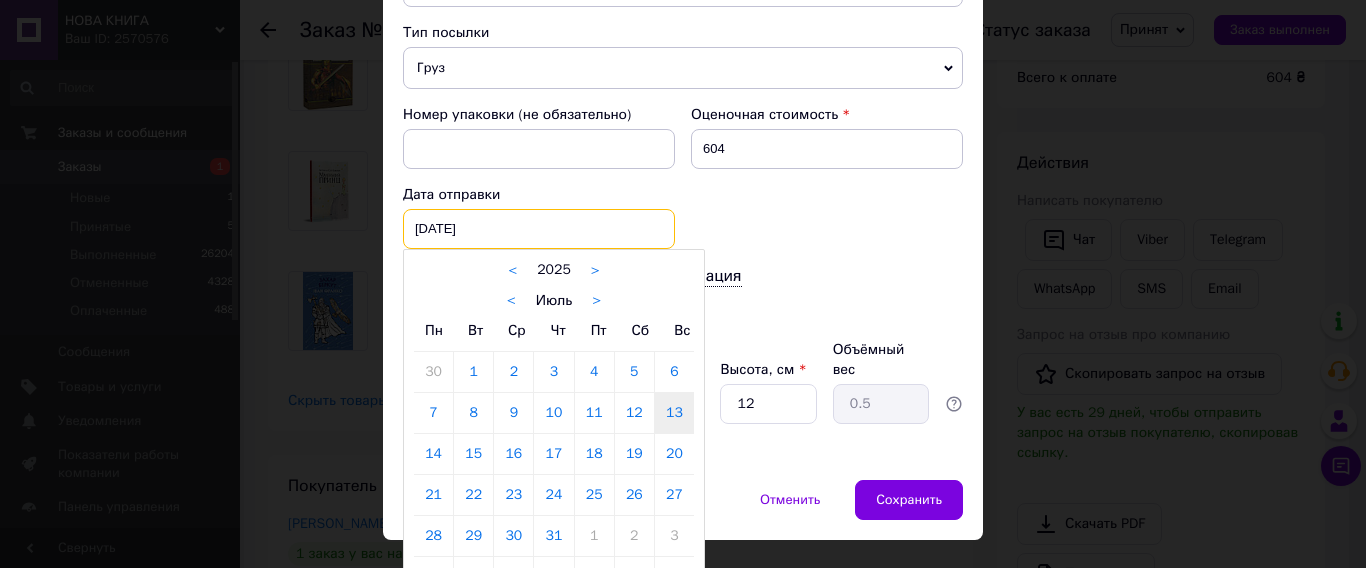 click on "[DATE] < 2025 > < Июль > Пн Вт Ср Чт Пт Сб Вс 30 1 2 3 4 5 6 7 8 9 10 11 12 13 14 15 16 17 18 19 20 21 22 23 24 25 26 27 28 29 30 31 1 2 3 4 5 6 7 8 9 10" at bounding box center (539, 229) 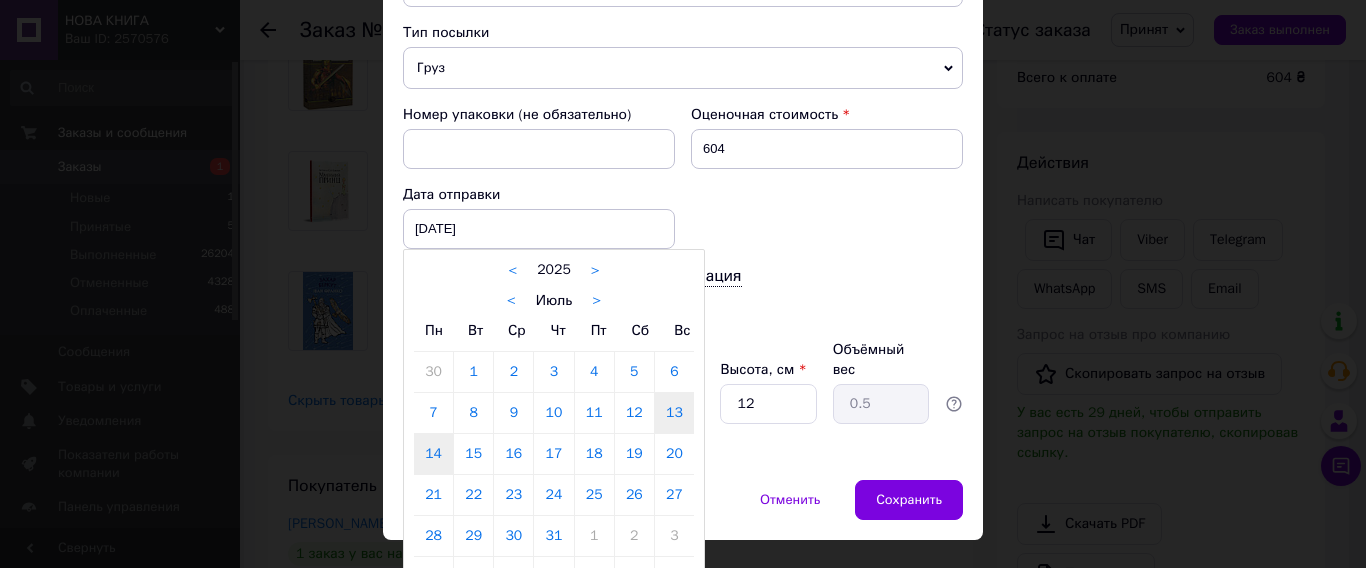 click on "14" at bounding box center (433, 454) 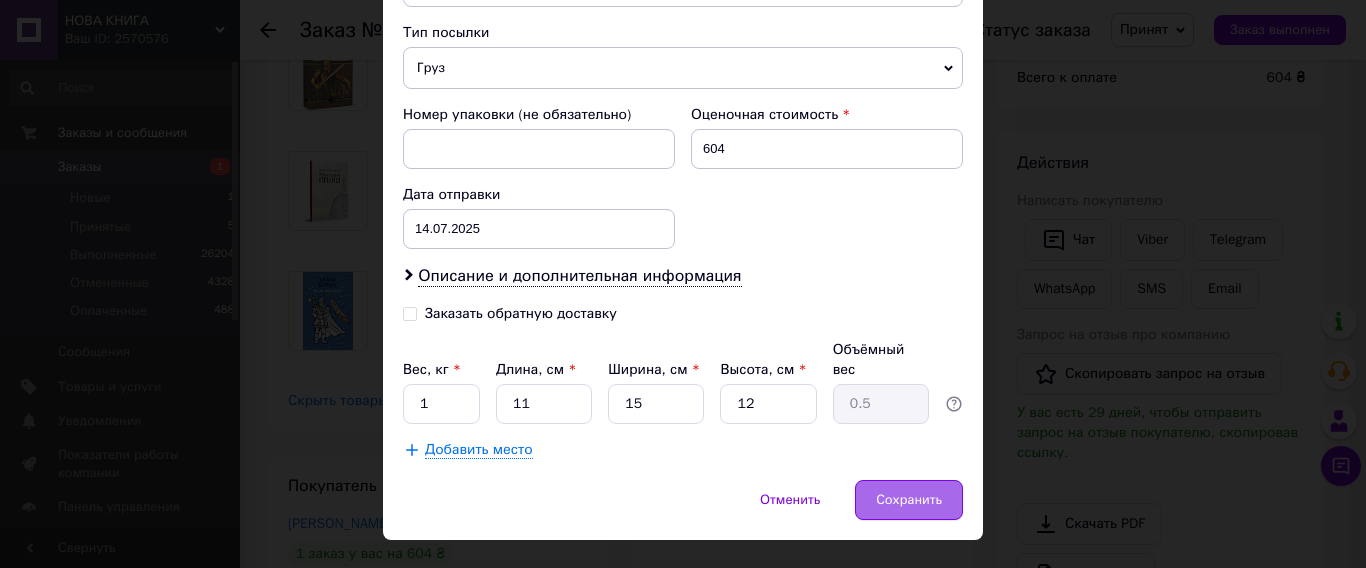 click on "Сохранить" at bounding box center [909, 500] 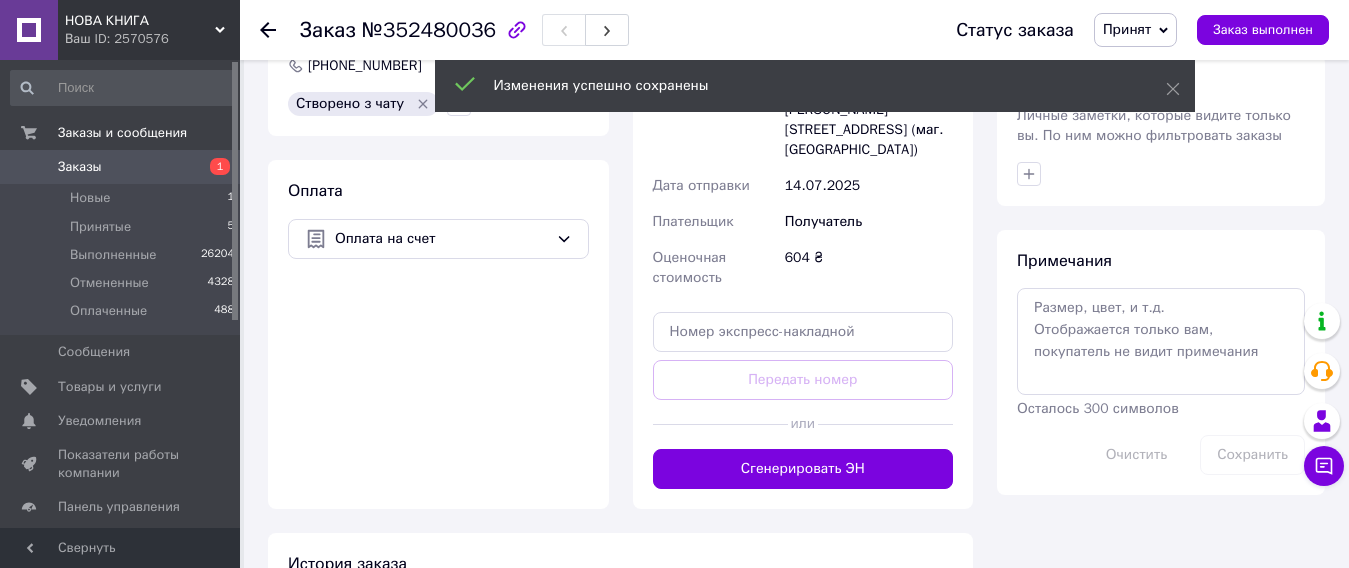 scroll, scrollTop: 800, scrollLeft: 0, axis: vertical 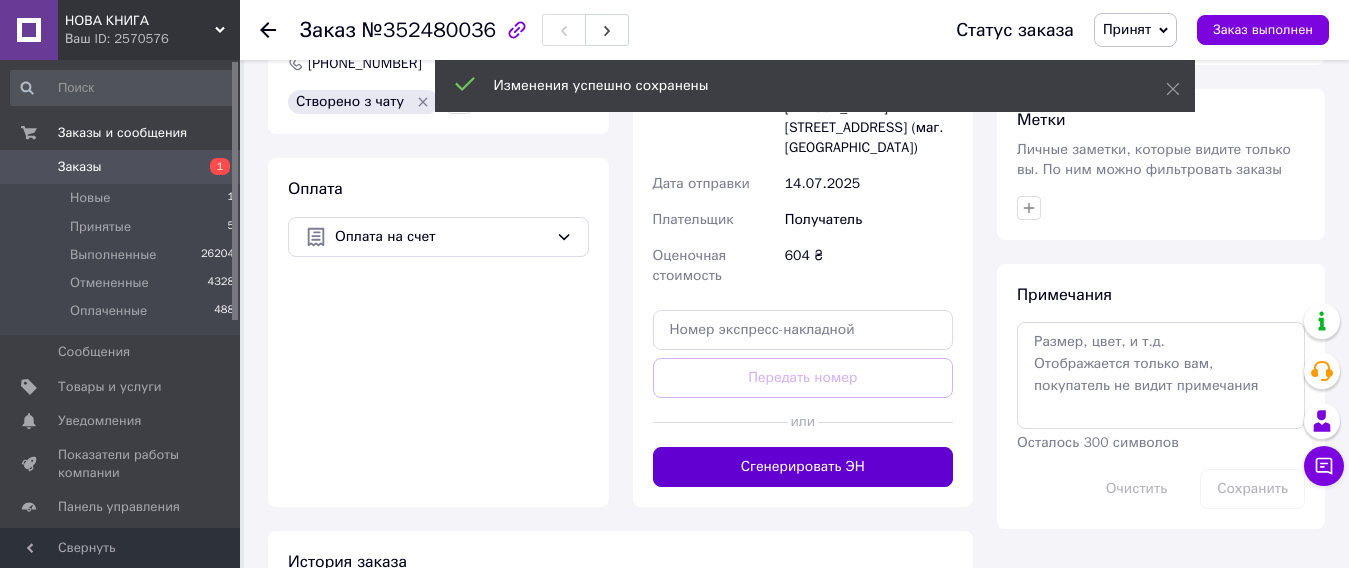 click on "Сгенерировать ЭН" at bounding box center (803, 467) 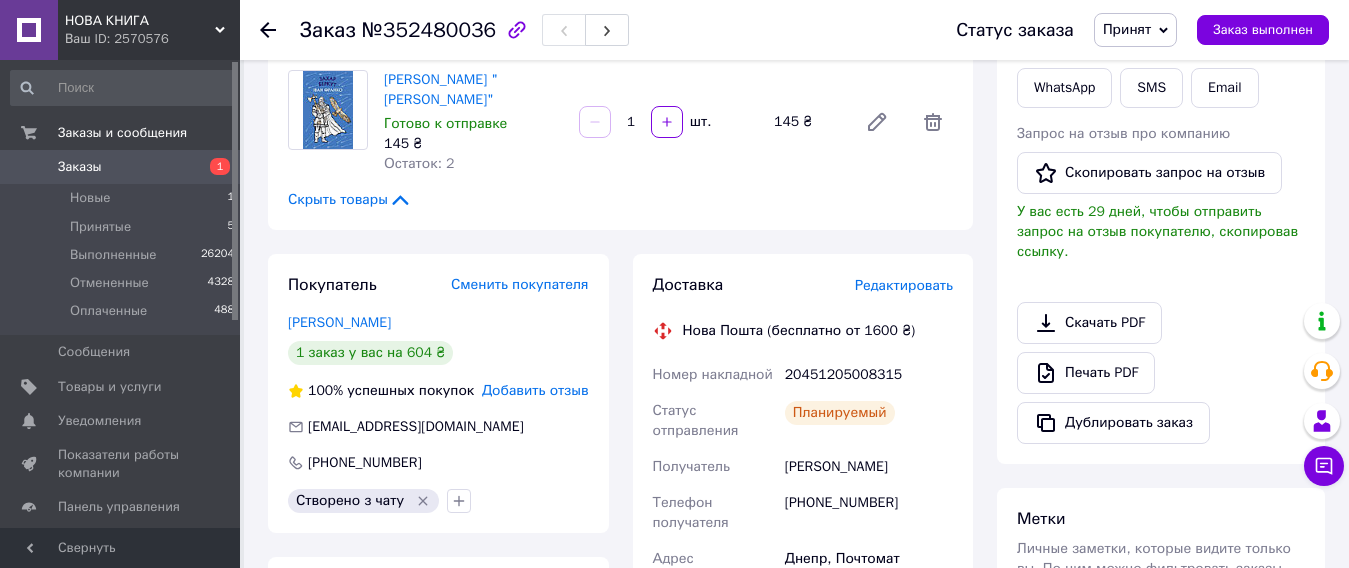 scroll, scrollTop: 400, scrollLeft: 0, axis: vertical 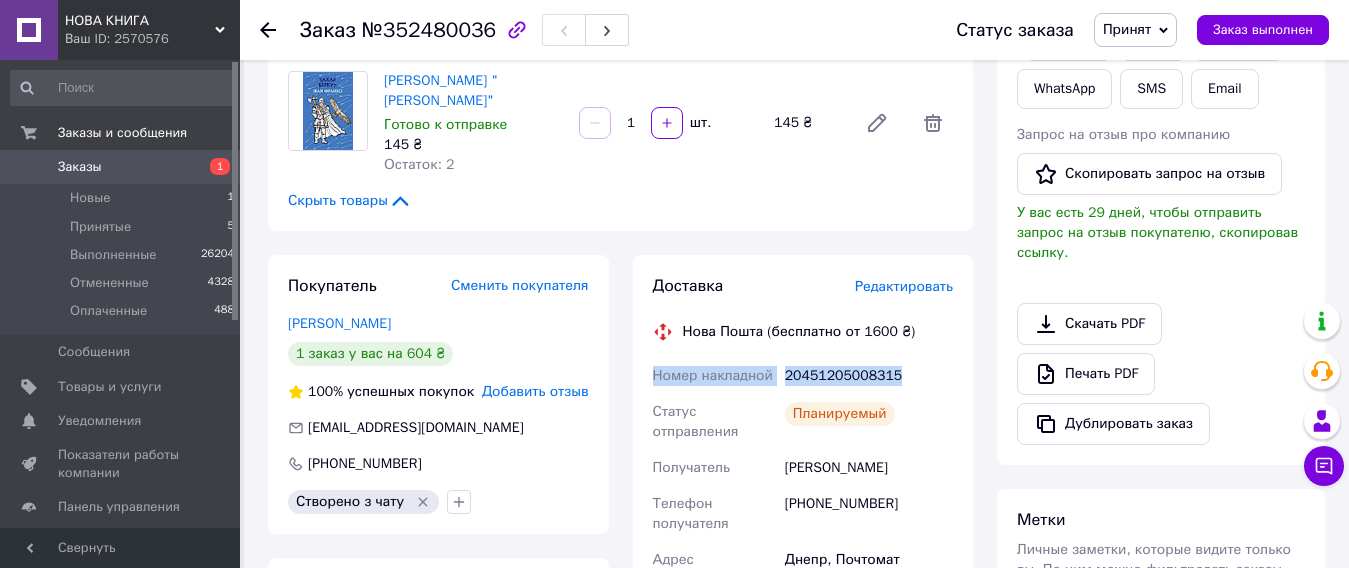 drag, startPoint x: 655, startPoint y: 363, endPoint x: 923, endPoint y: 362, distance: 268.00186 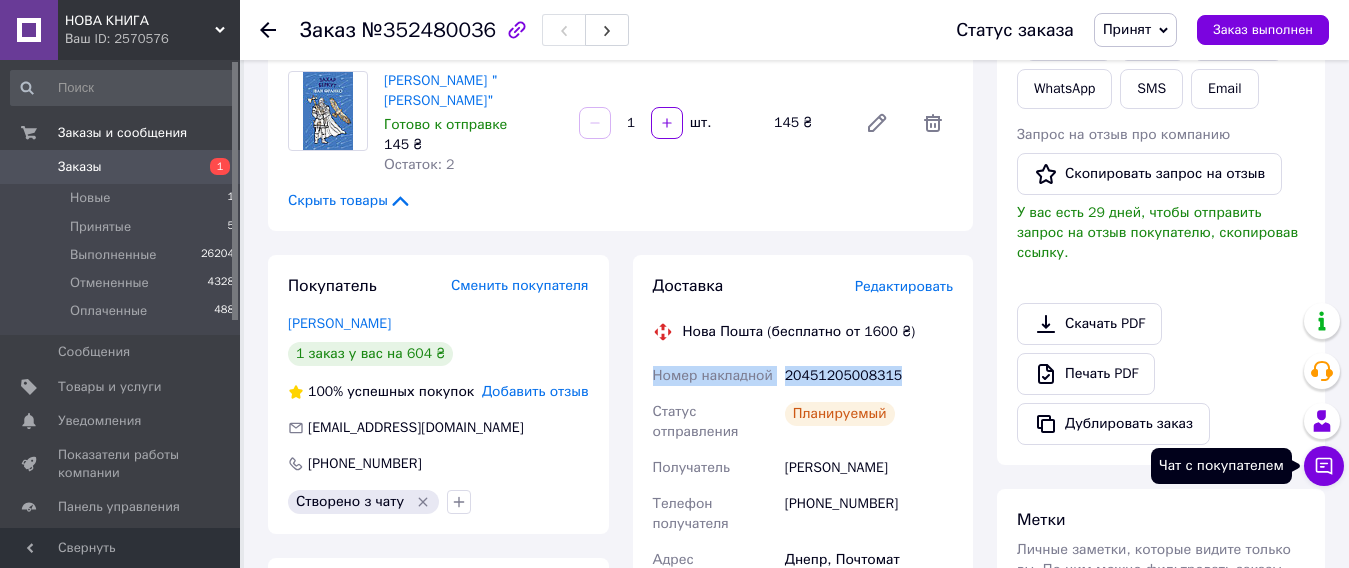 click on "Чат с покупателем" at bounding box center (1324, 466) 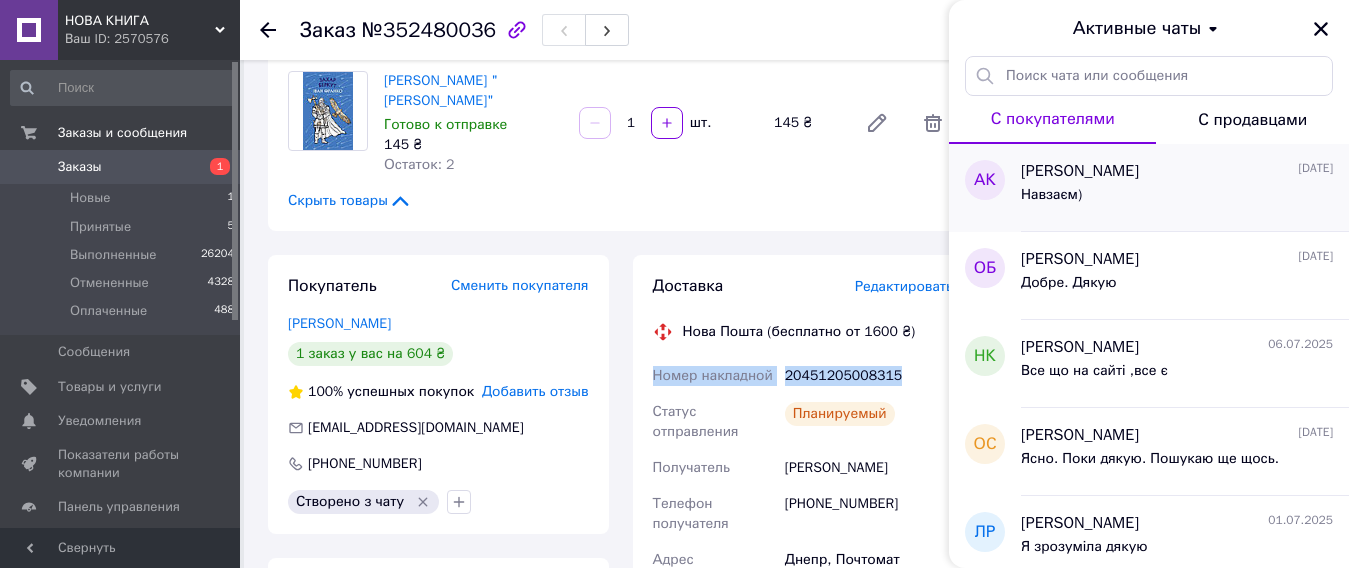 click on "Навзаєм)" at bounding box center [1177, 199] 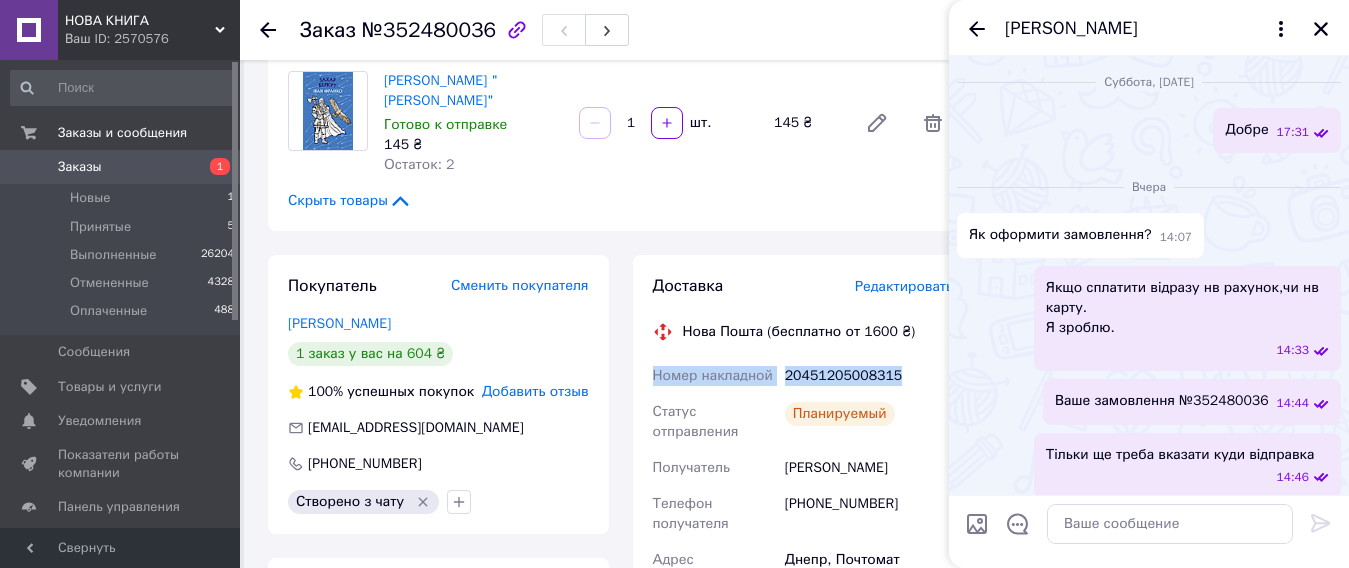 scroll, scrollTop: 2109, scrollLeft: 0, axis: vertical 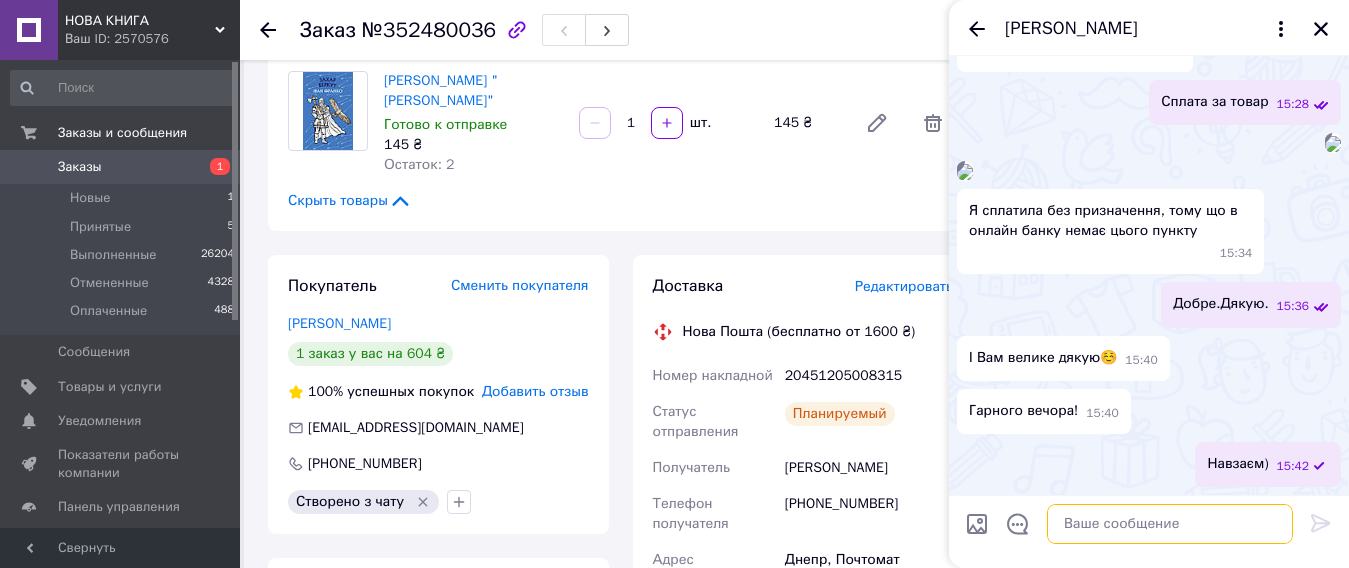 click at bounding box center [1170, 524] 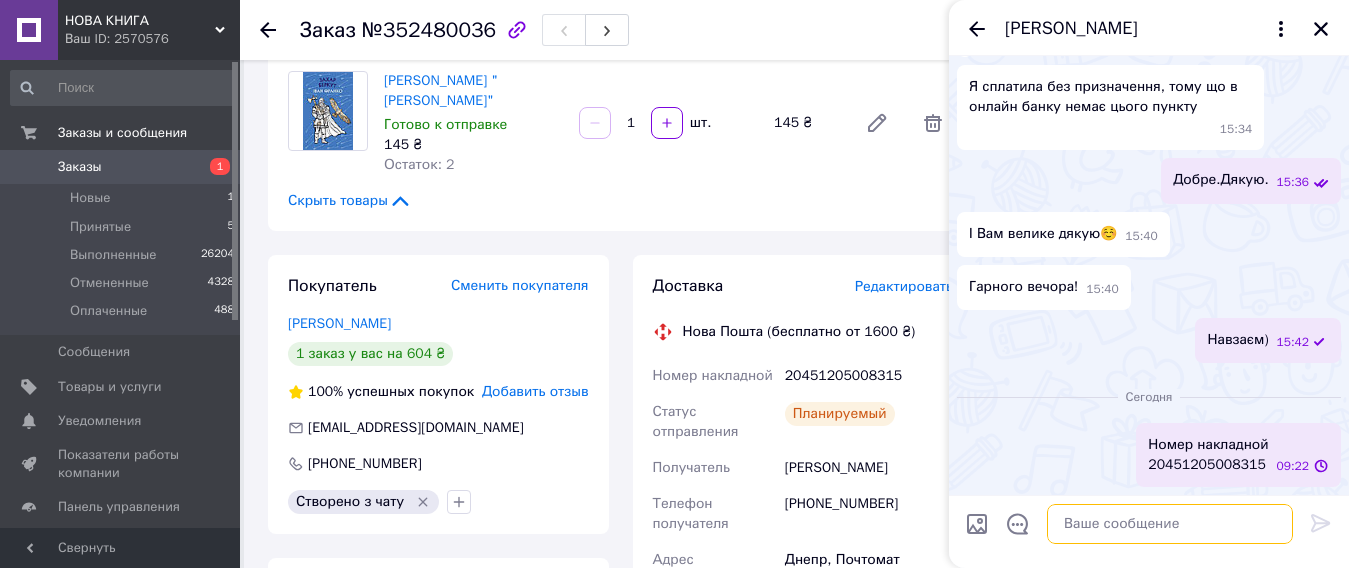 scroll, scrollTop: 2233, scrollLeft: 0, axis: vertical 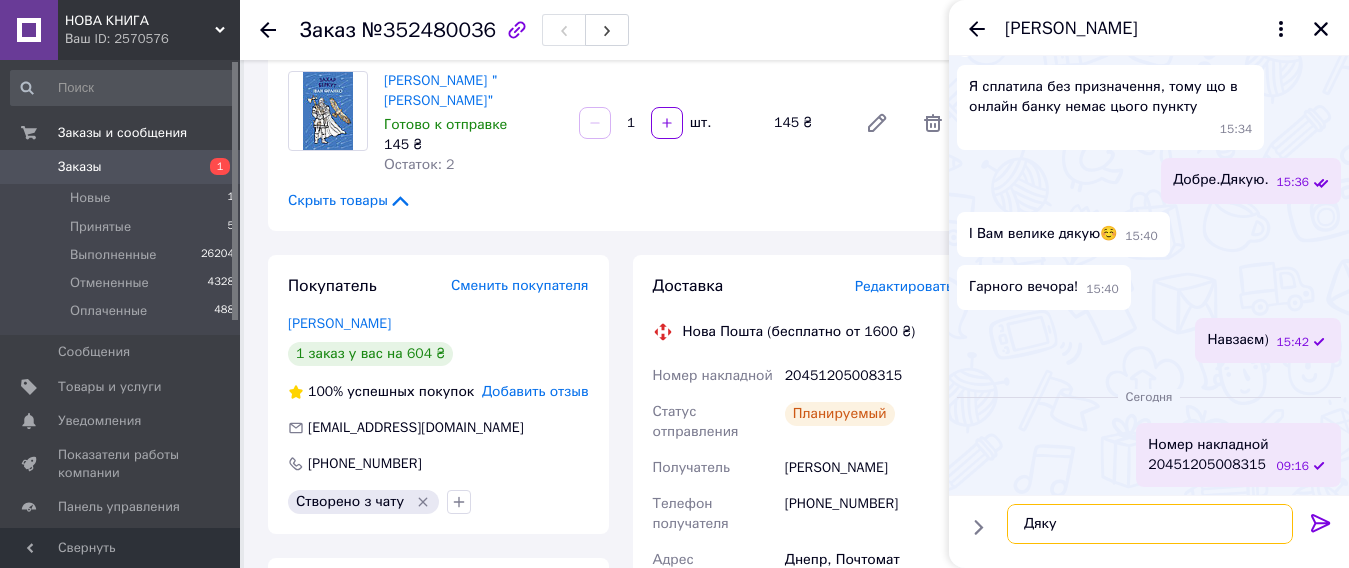 type on "Дякую" 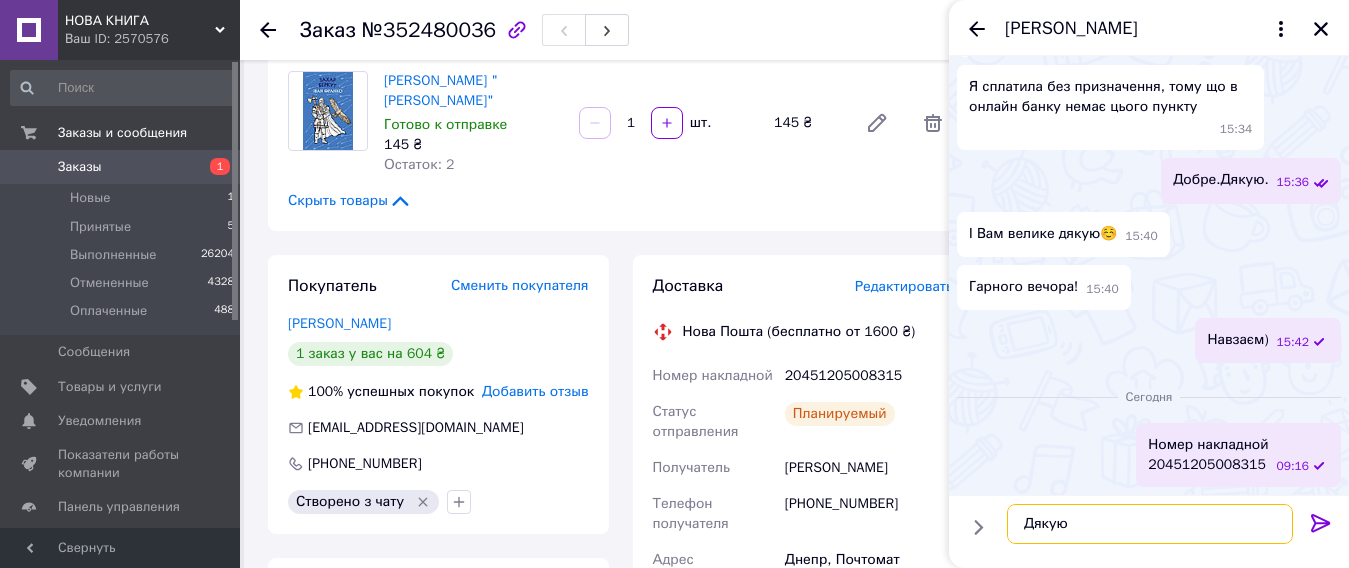 type 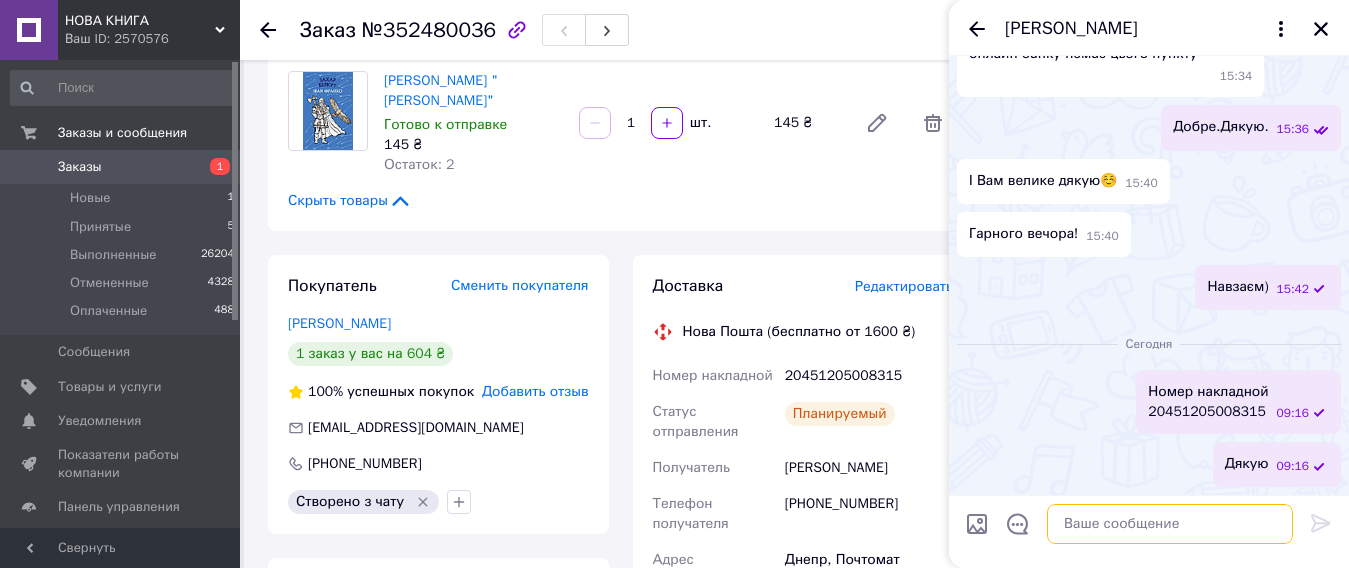 scroll, scrollTop: 1787, scrollLeft: 0, axis: vertical 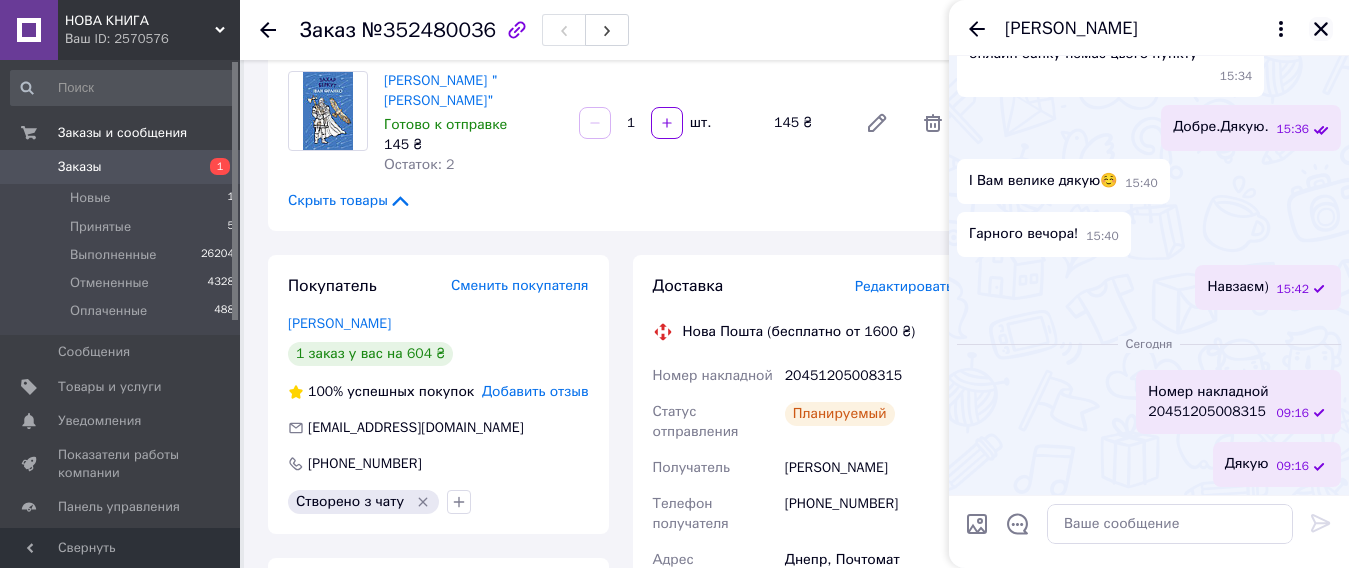 click 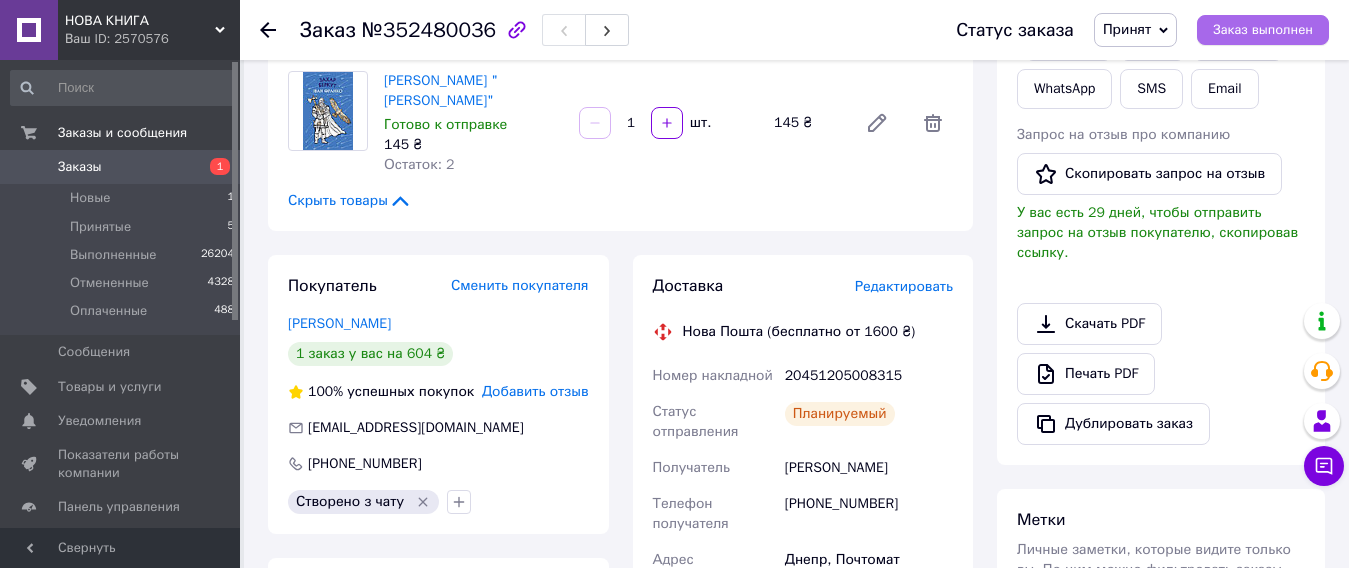 click on "Заказ выполнен" at bounding box center (1263, 30) 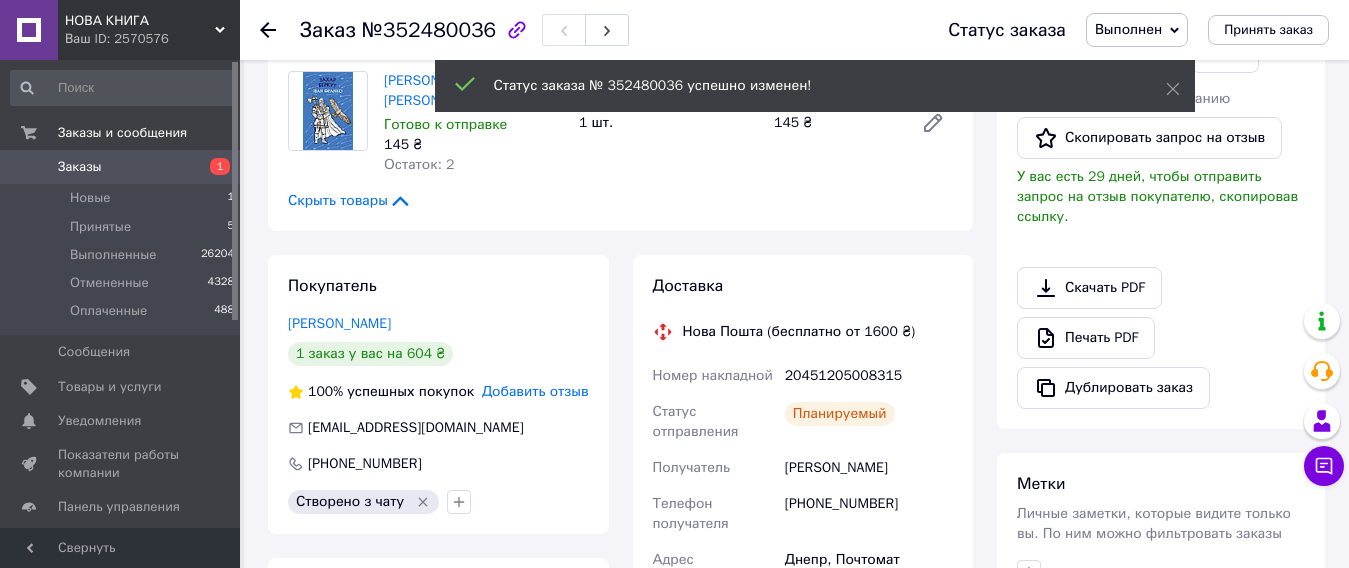 scroll, scrollTop: 24, scrollLeft: 0, axis: vertical 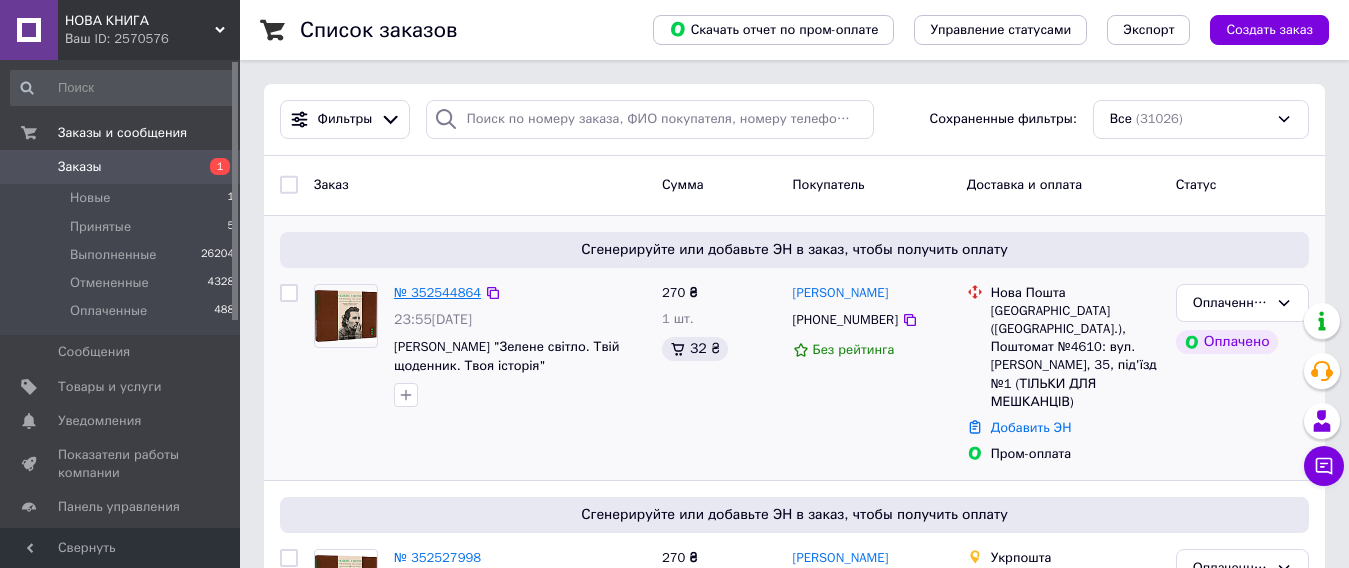 click on "№ 352544864" at bounding box center [437, 292] 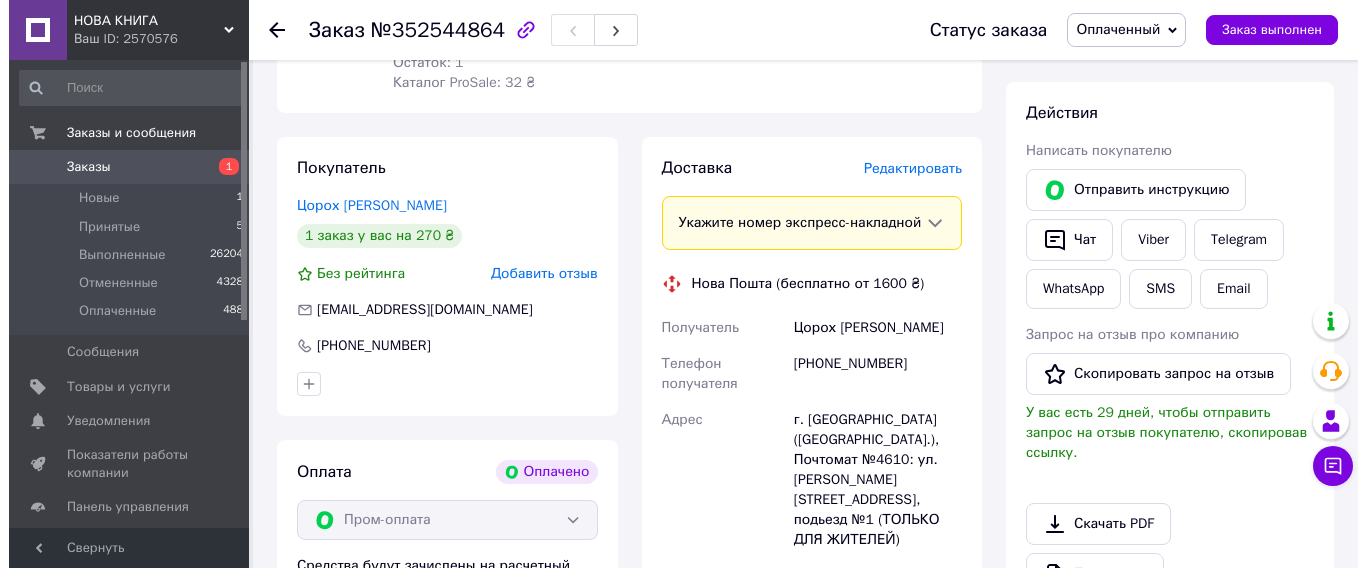 scroll, scrollTop: 200, scrollLeft: 0, axis: vertical 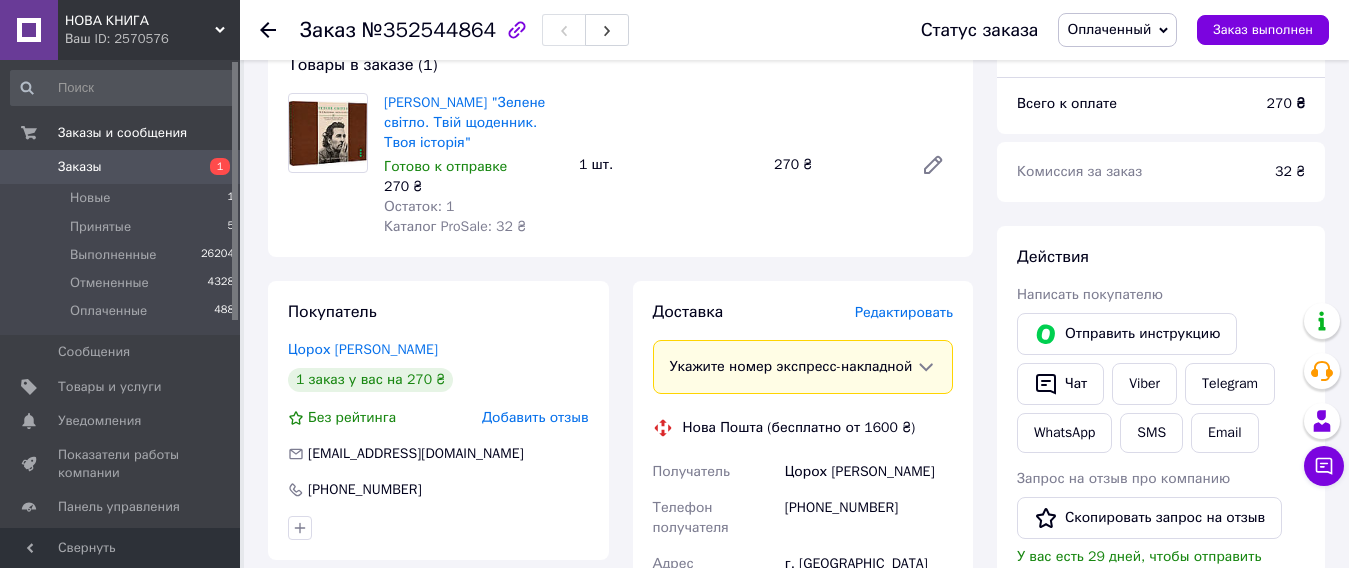 click on "Редактировать" at bounding box center [904, 312] 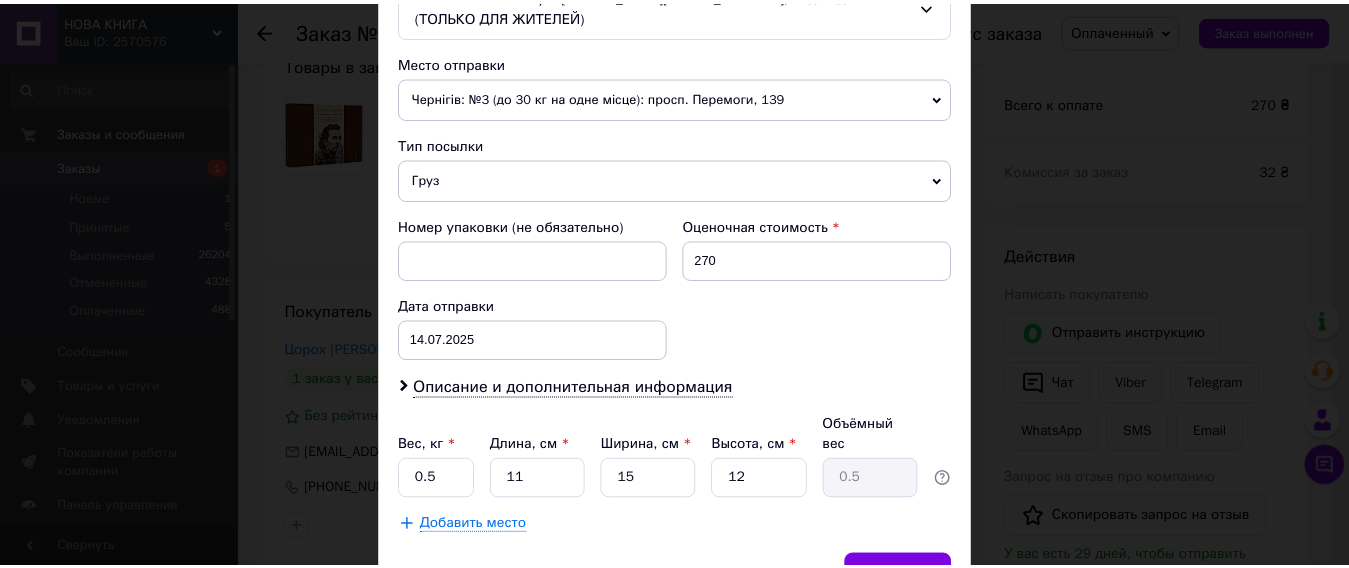 scroll, scrollTop: 700, scrollLeft: 0, axis: vertical 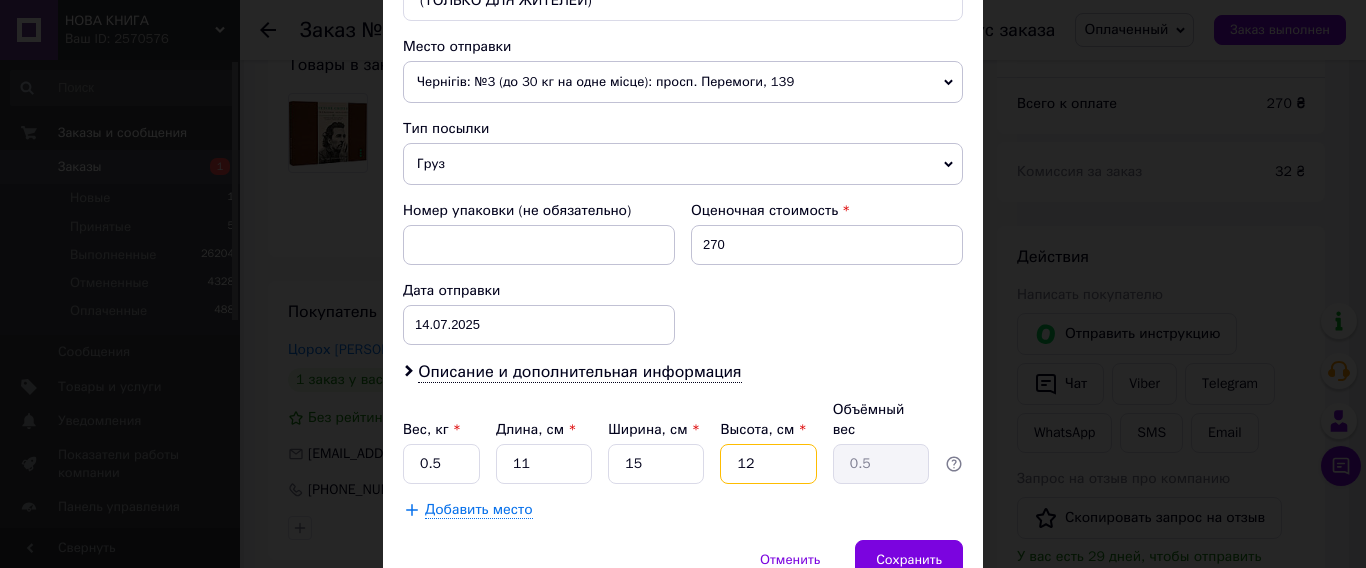 drag, startPoint x: 776, startPoint y: 424, endPoint x: 723, endPoint y: 424, distance: 53 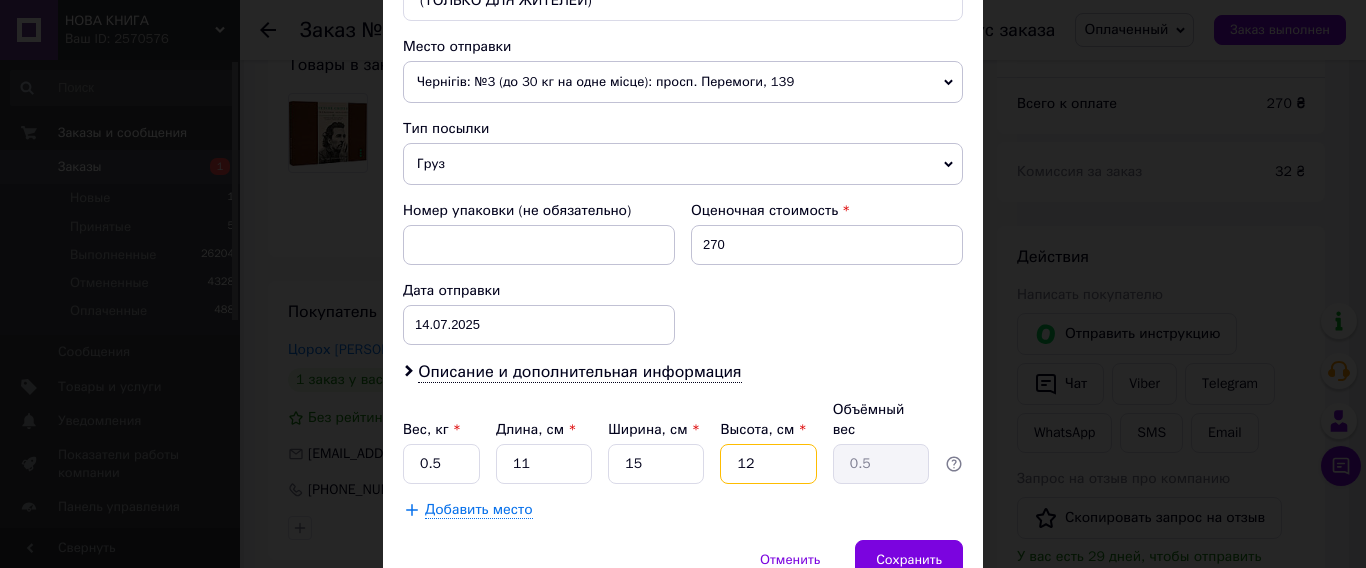 type on "3" 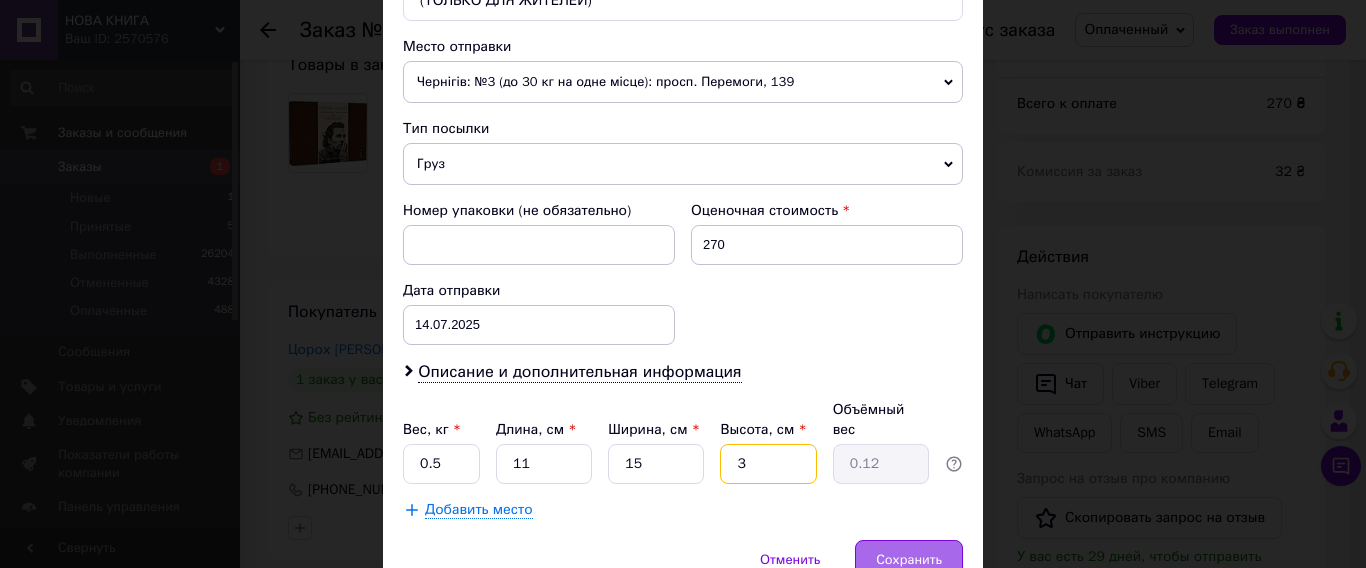 type on "3" 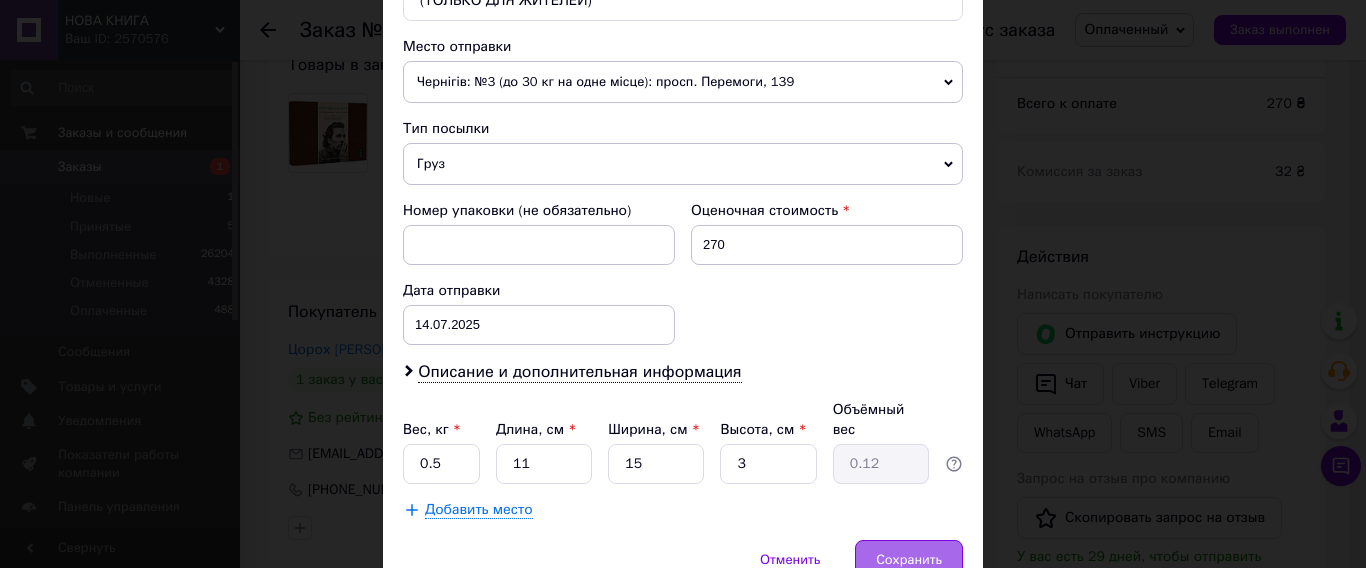 click on "Сохранить" at bounding box center [909, 560] 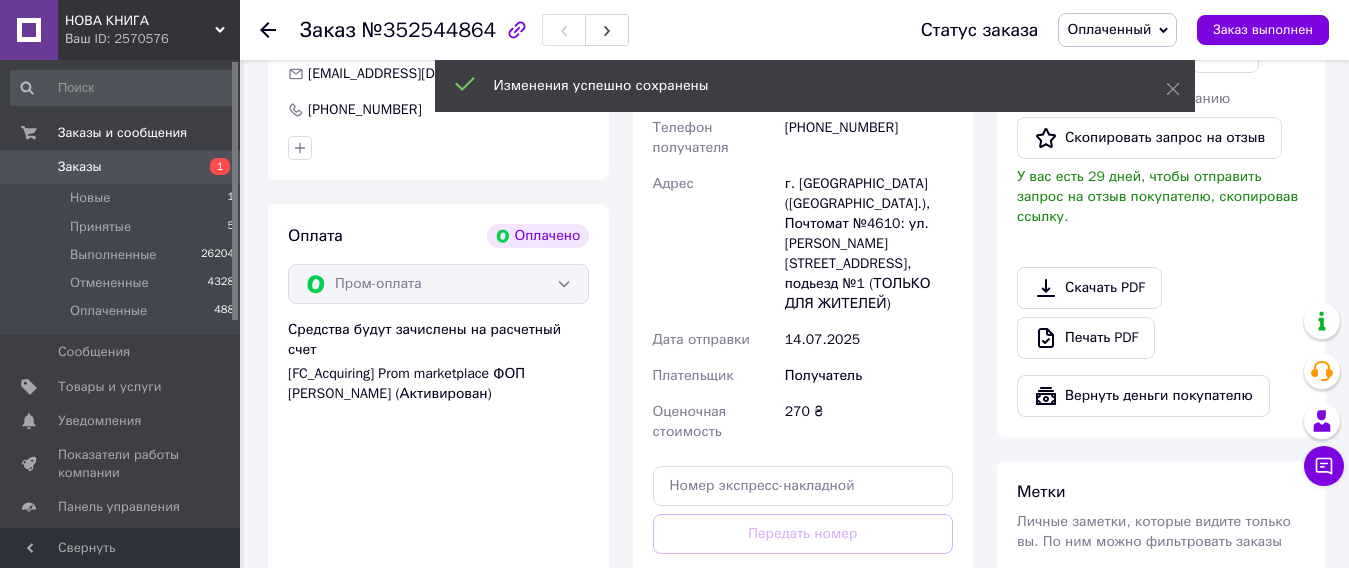 scroll, scrollTop: 700, scrollLeft: 0, axis: vertical 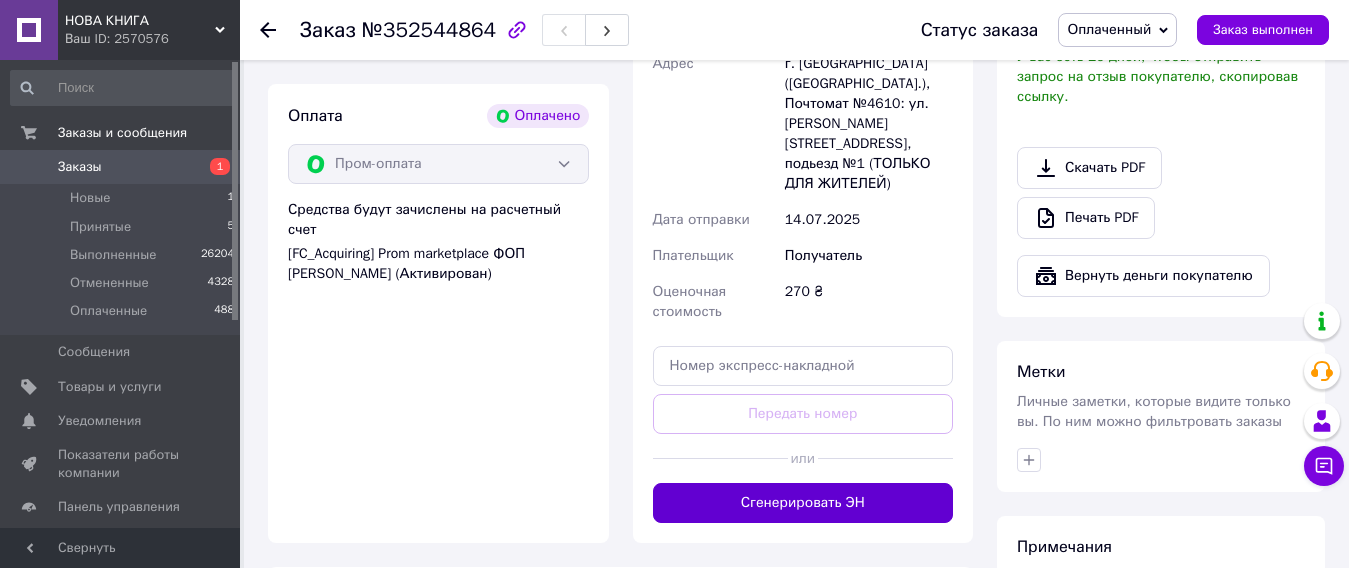 click on "Сгенерировать ЭН" at bounding box center (803, 503) 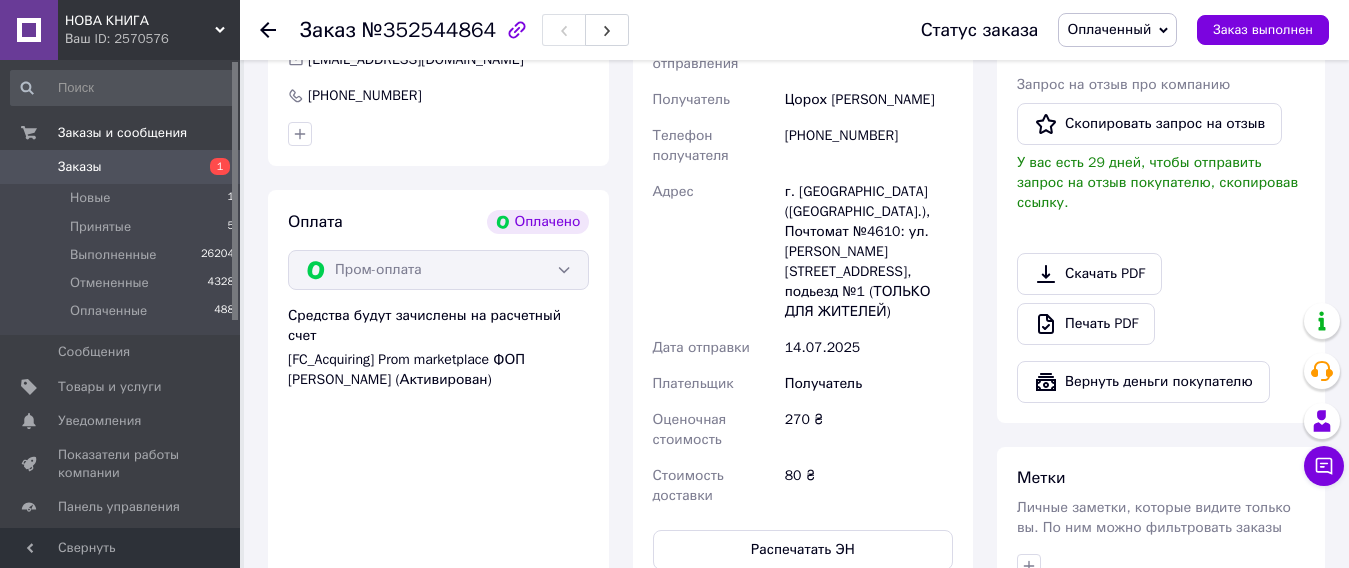 scroll, scrollTop: 300, scrollLeft: 0, axis: vertical 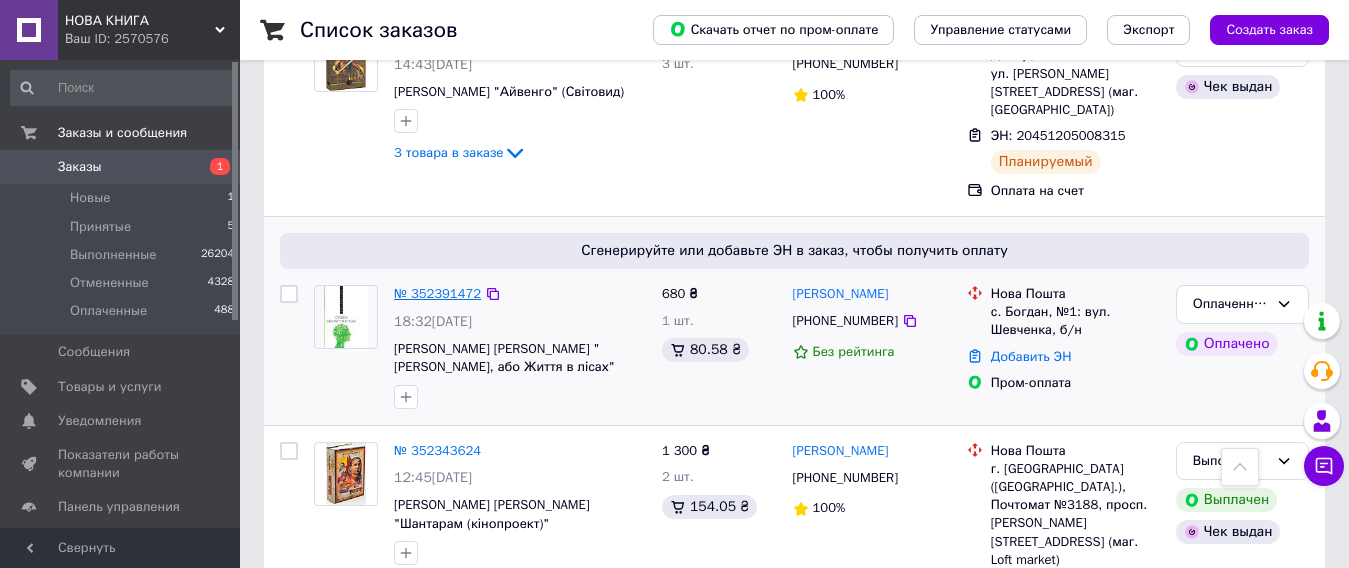 click on "№ 352391472" at bounding box center (437, 293) 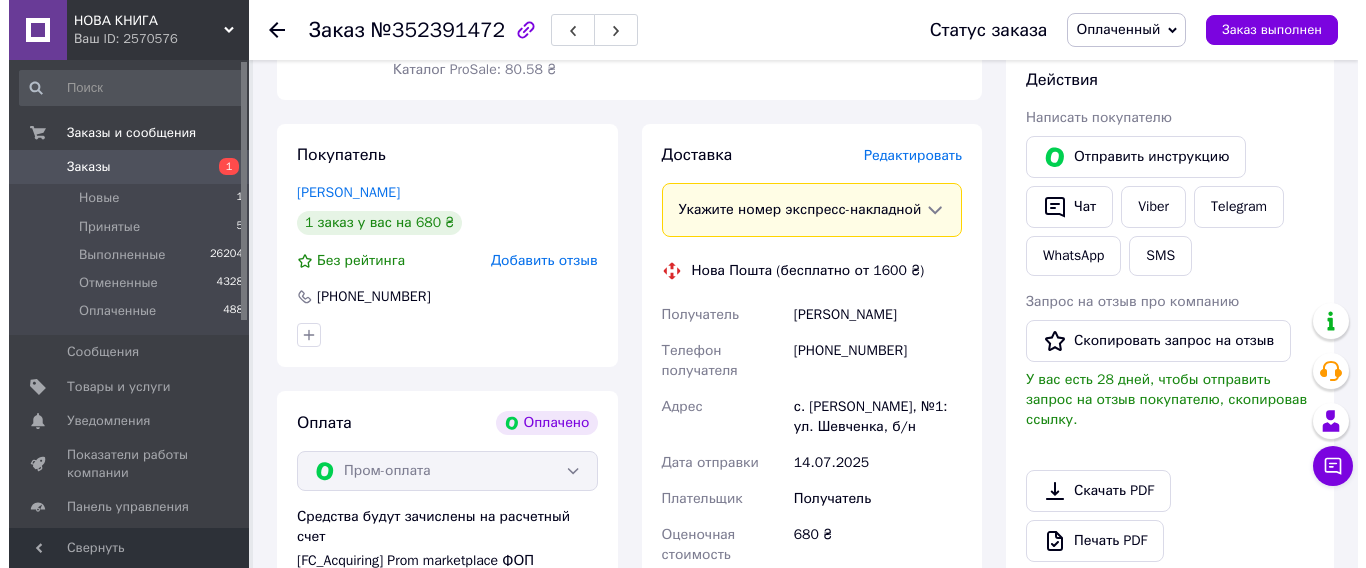 scroll, scrollTop: 300, scrollLeft: 0, axis: vertical 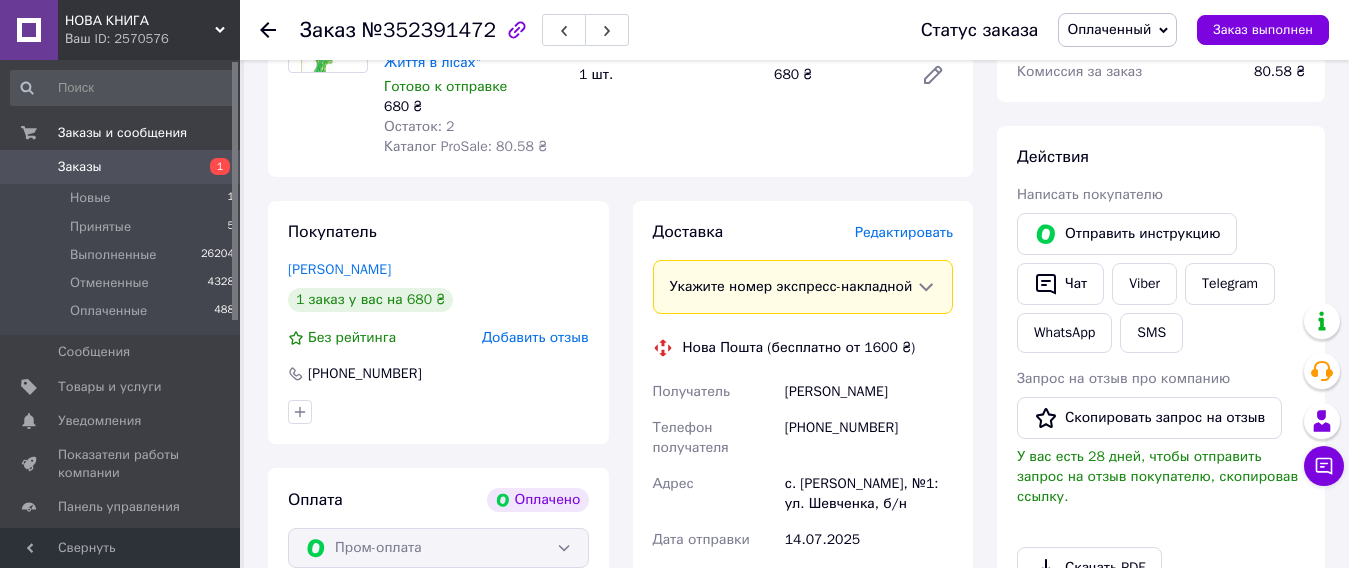 click on "Редактировать" at bounding box center [904, 232] 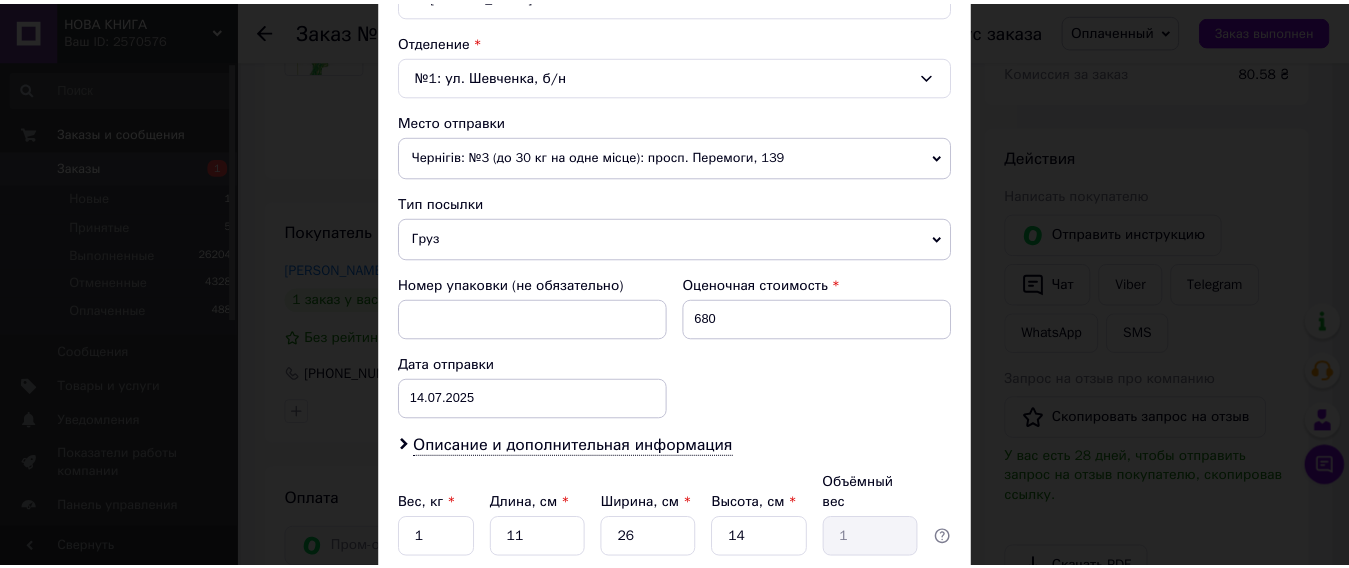 scroll, scrollTop: 760, scrollLeft: 0, axis: vertical 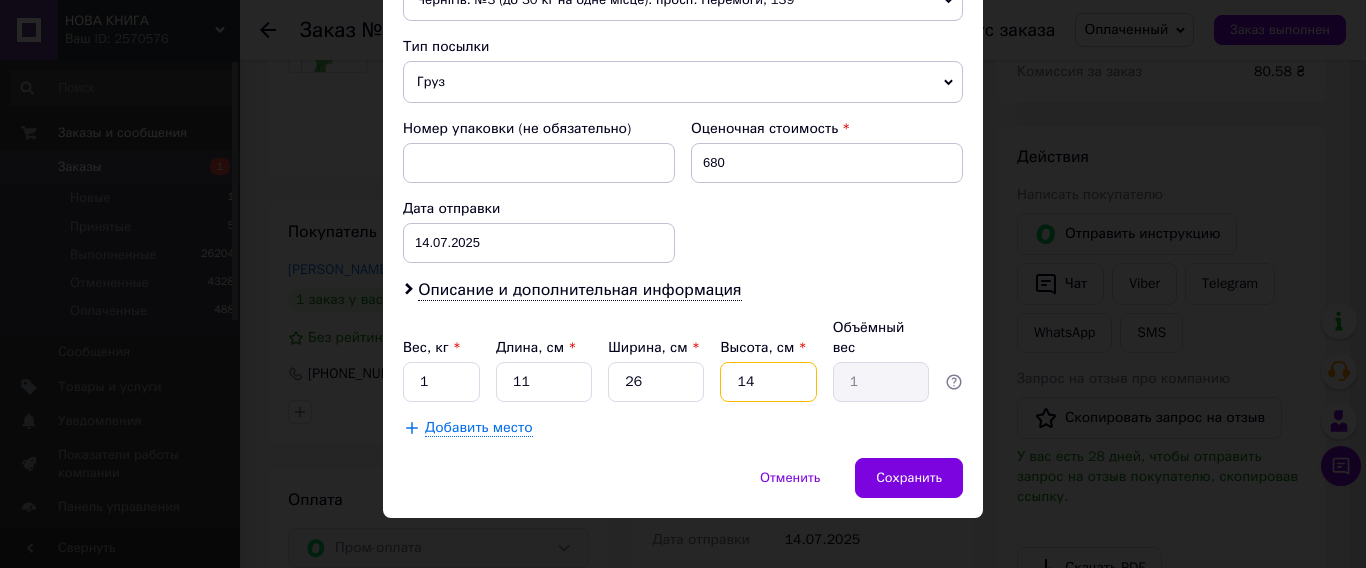 drag, startPoint x: 752, startPoint y: 358, endPoint x: 726, endPoint y: 361, distance: 26.172504 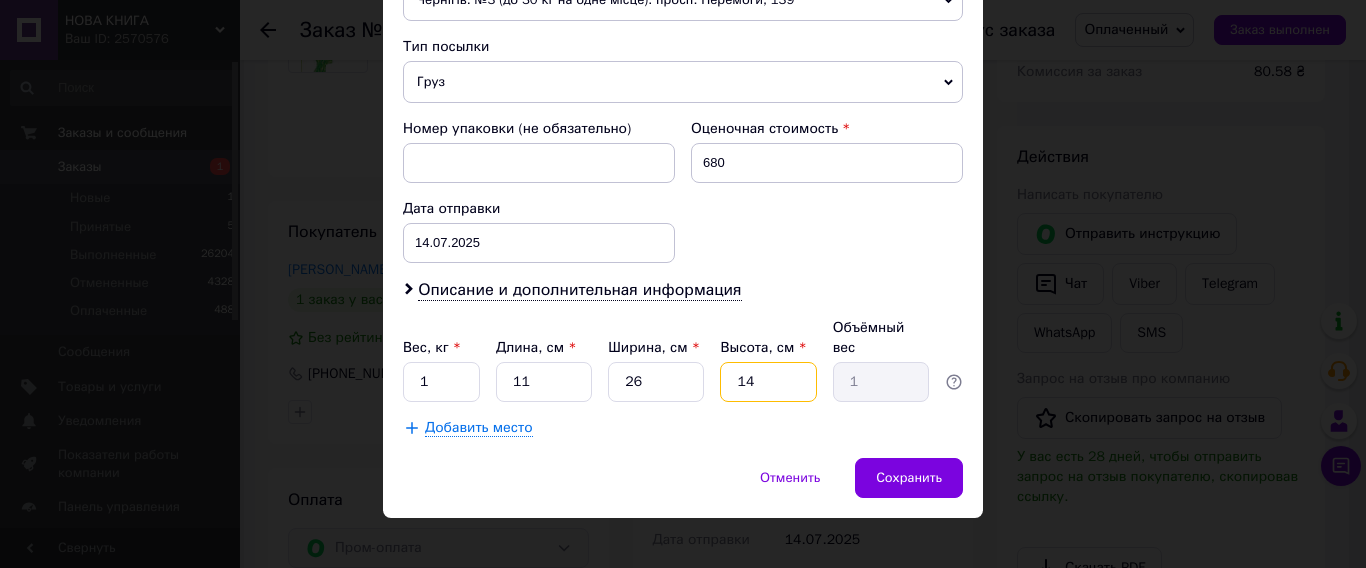 type on "4" 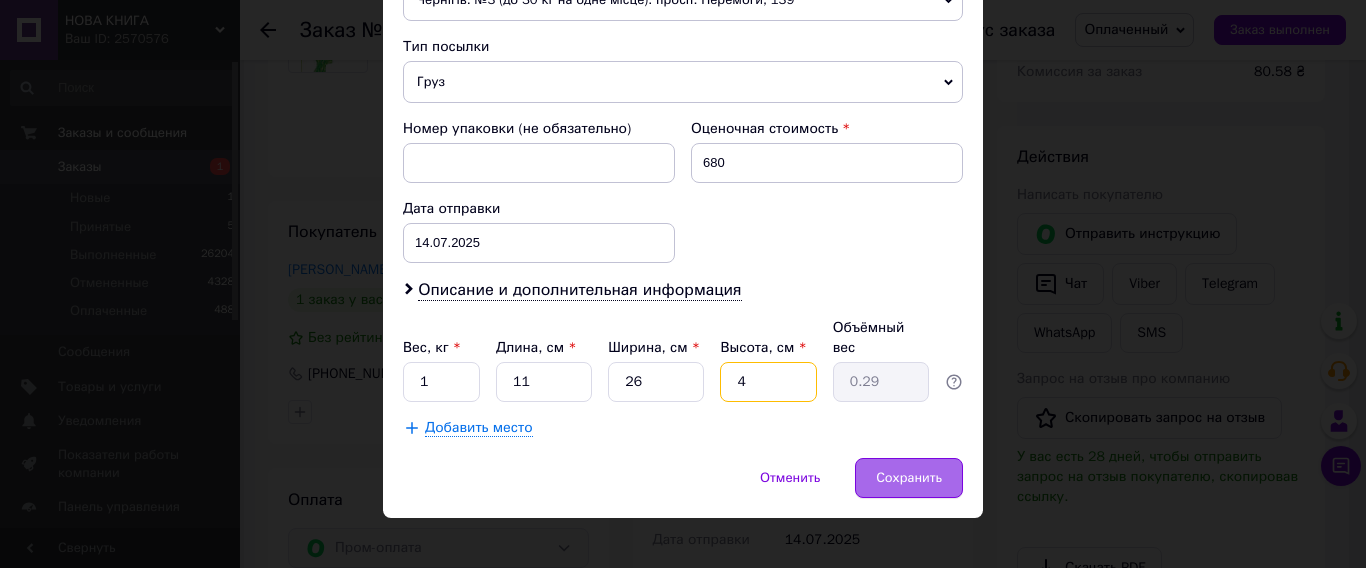 type on "4" 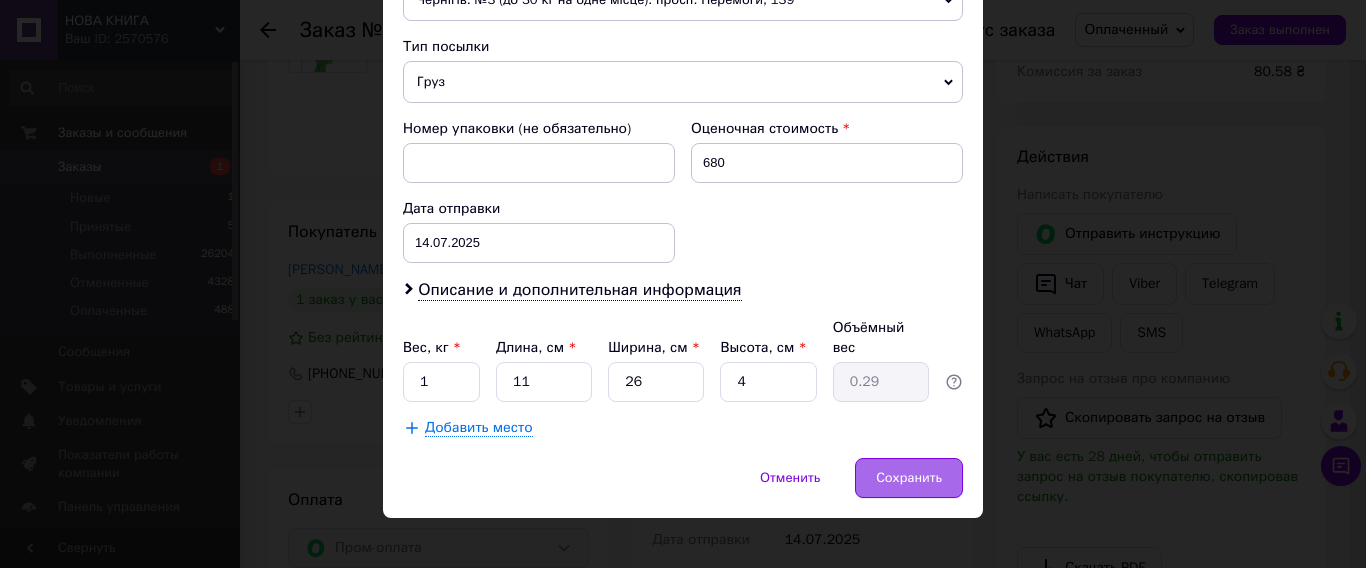 click on "Сохранить" at bounding box center [909, 478] 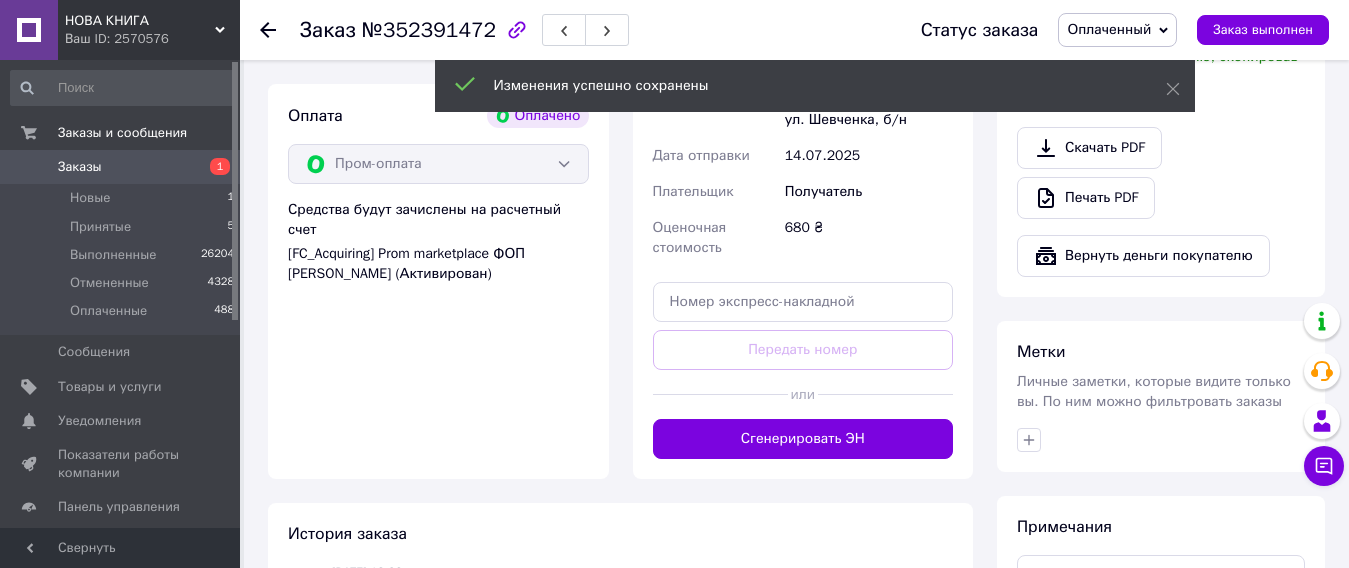 scroll, scrollTop: 800, scrollLeft: 0, axis: vertical 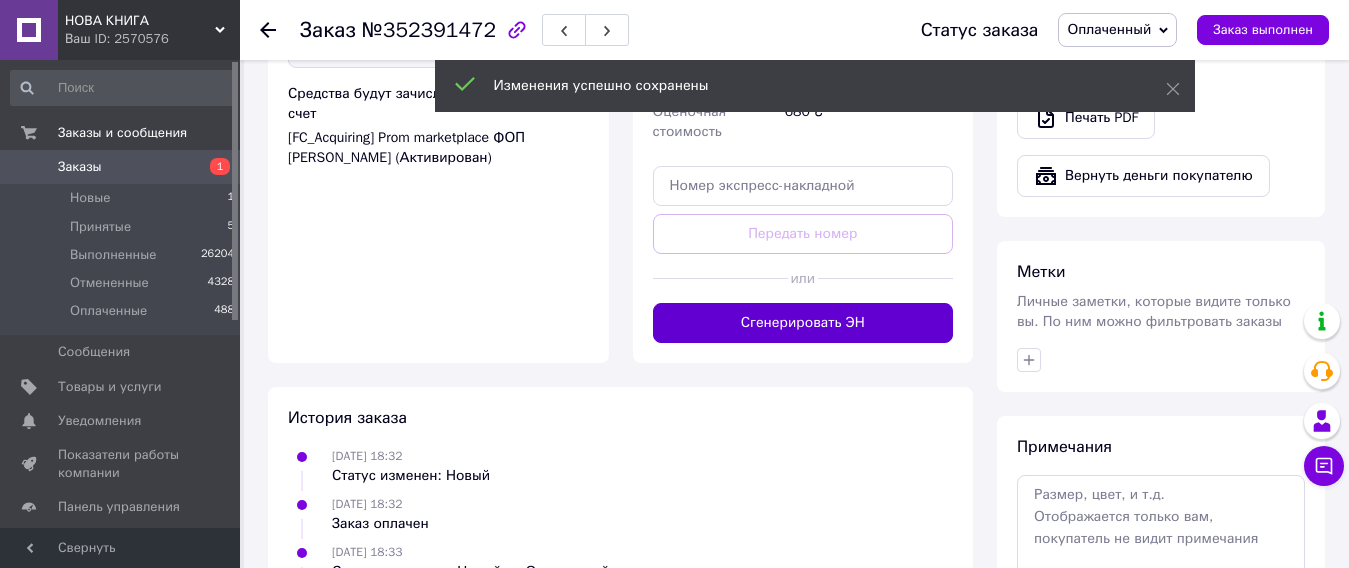 click on "Сгенерировать ЭН" at bounding box center [803, 323] 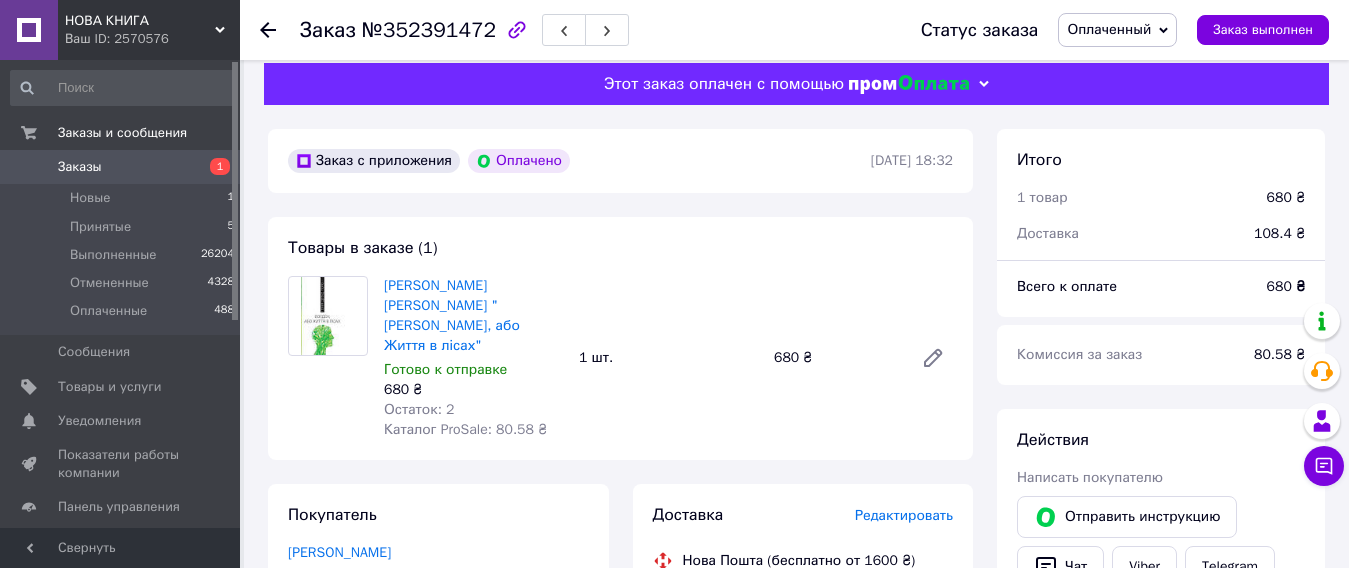 scroll, scrollTop: 0, scrollLeft: 0, axis: both 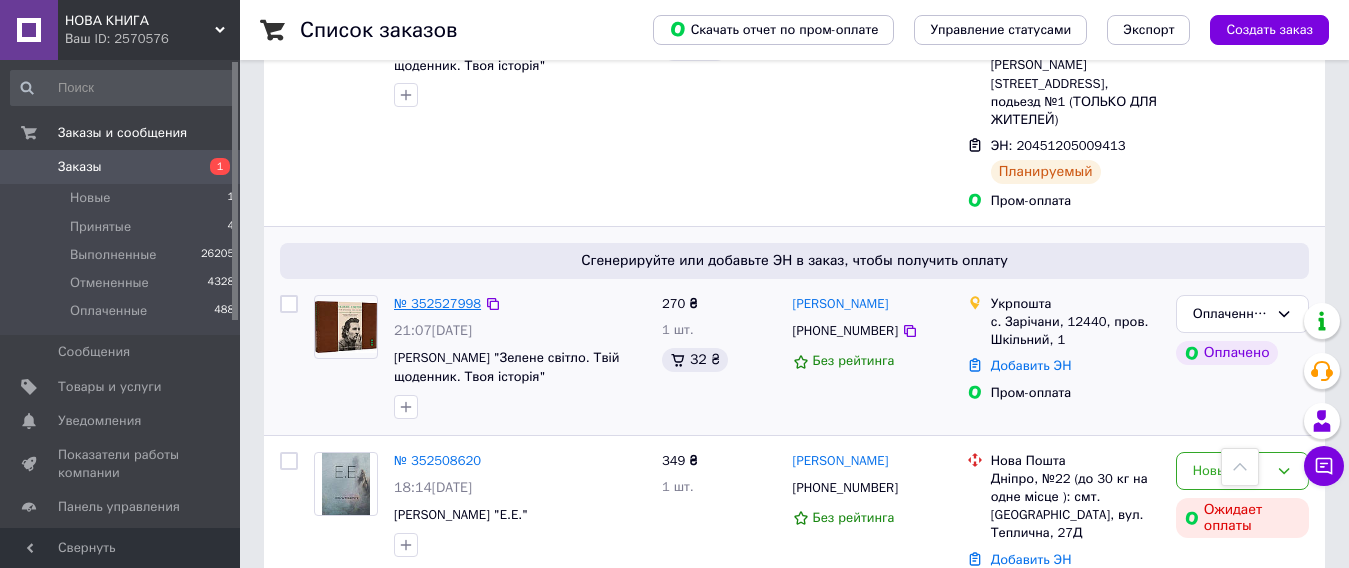 click on "№ 352527998" at bounding box center [437, 303] 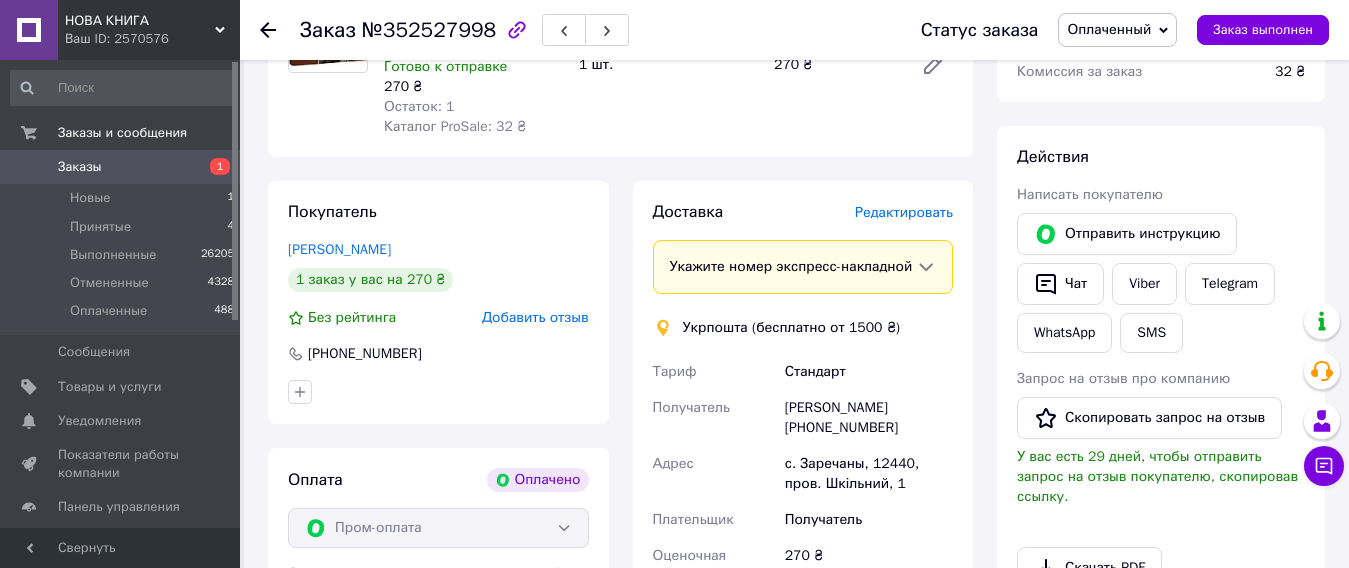click on "Редактировать" at bounding box center [904, 212] 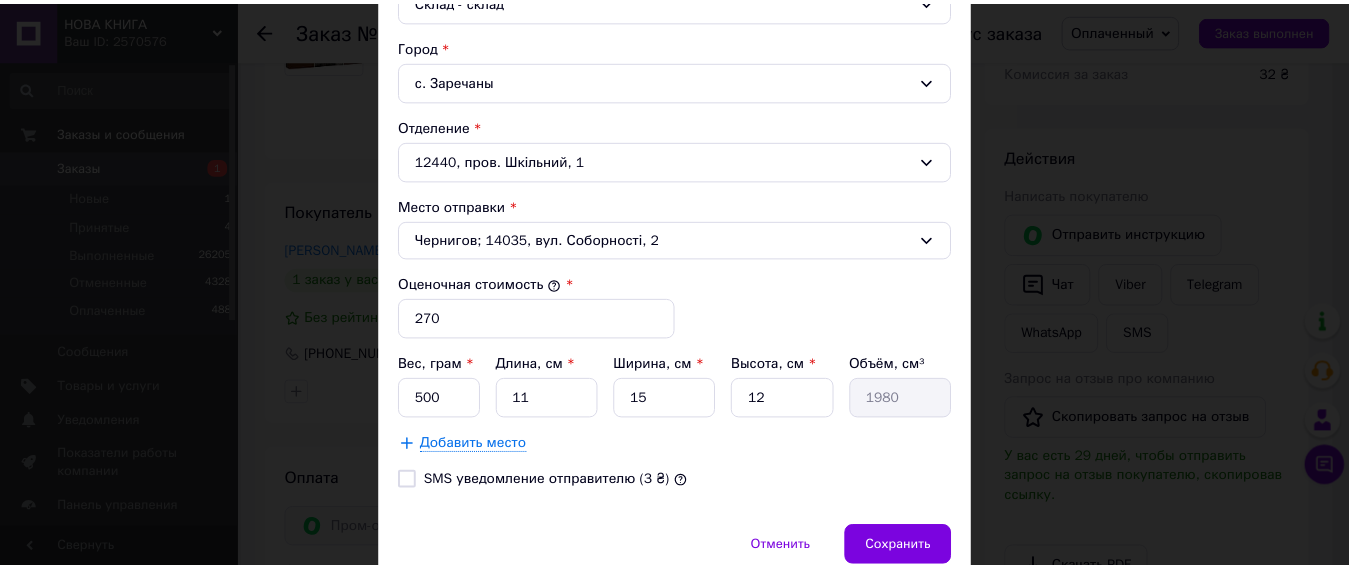 scroll, scrollTop: 683, scrollLeft: 0, axis: vertical 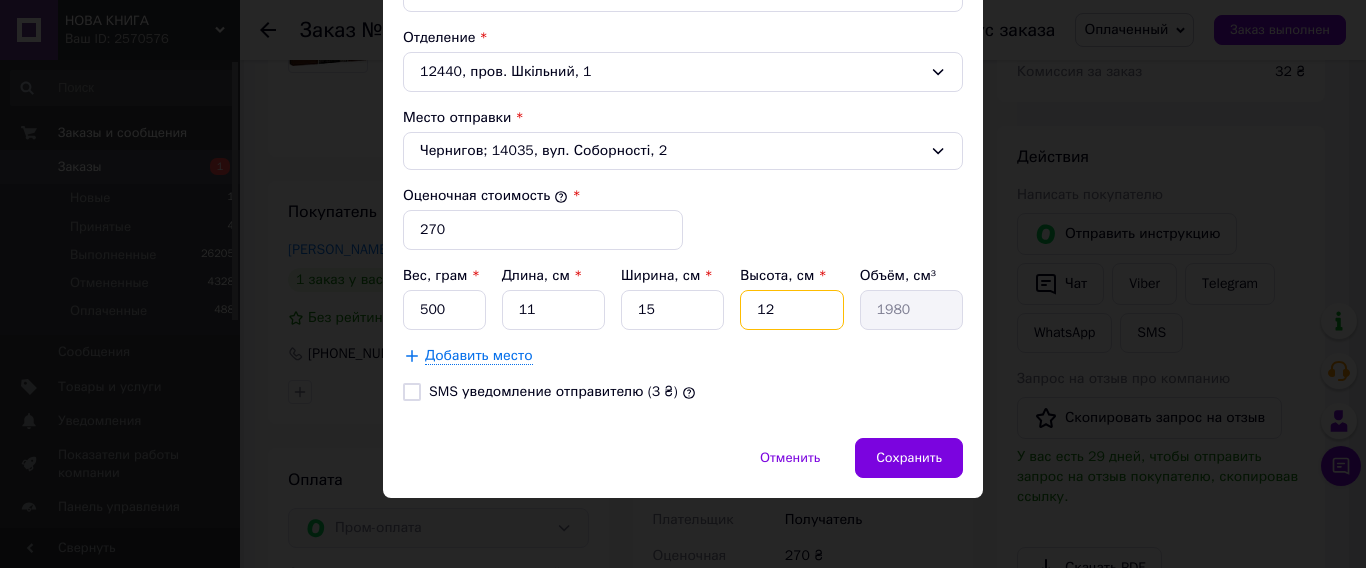 drag, startPoint x: 771, startPoint y: 311, endPoint x: 722, endPoint y: 311, distance: 49 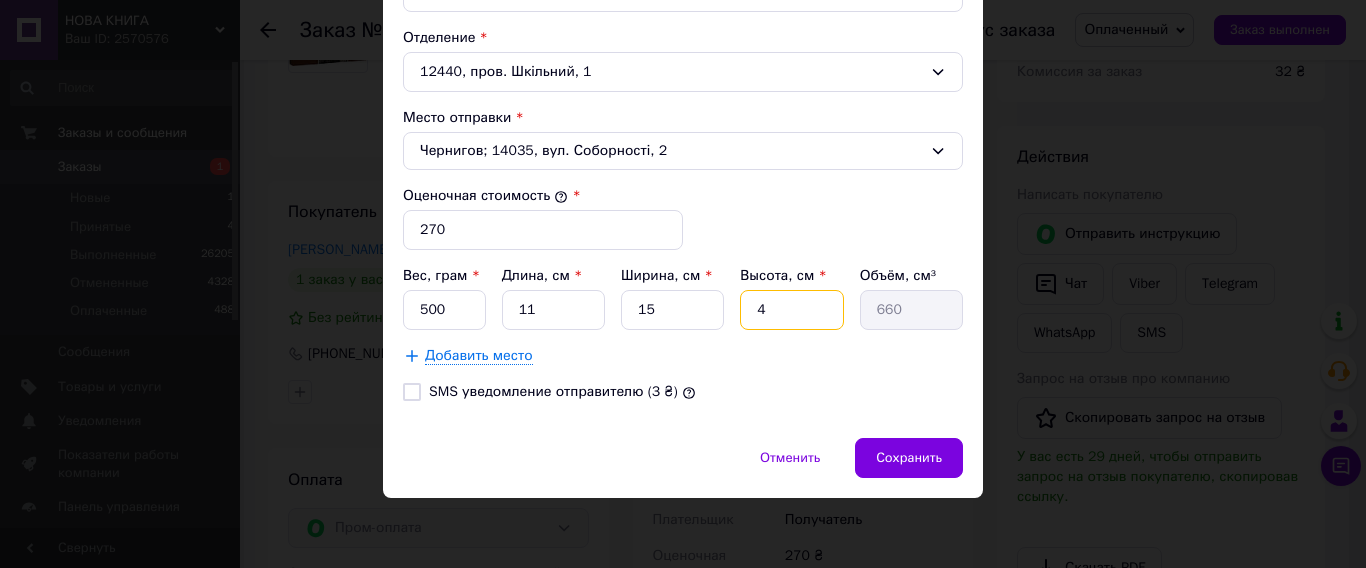 type on "4" 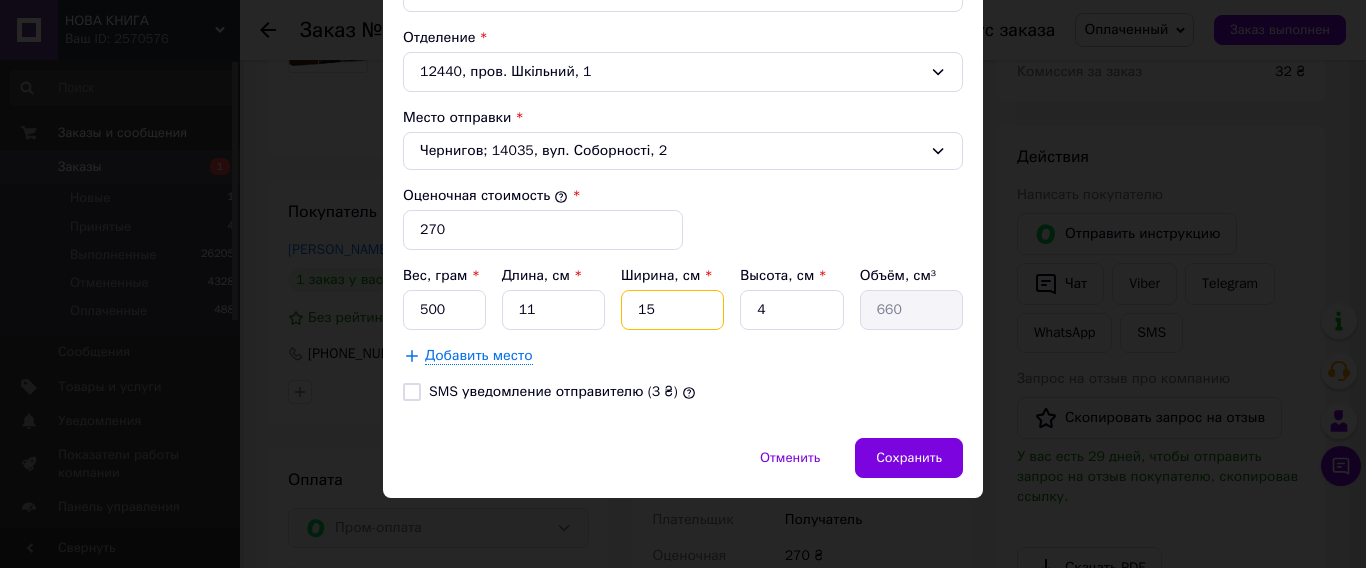 drag, startPoint x: 636, startPoint y: 311, endPoint x: 691, endPoint y: 307, distance: 55.145264 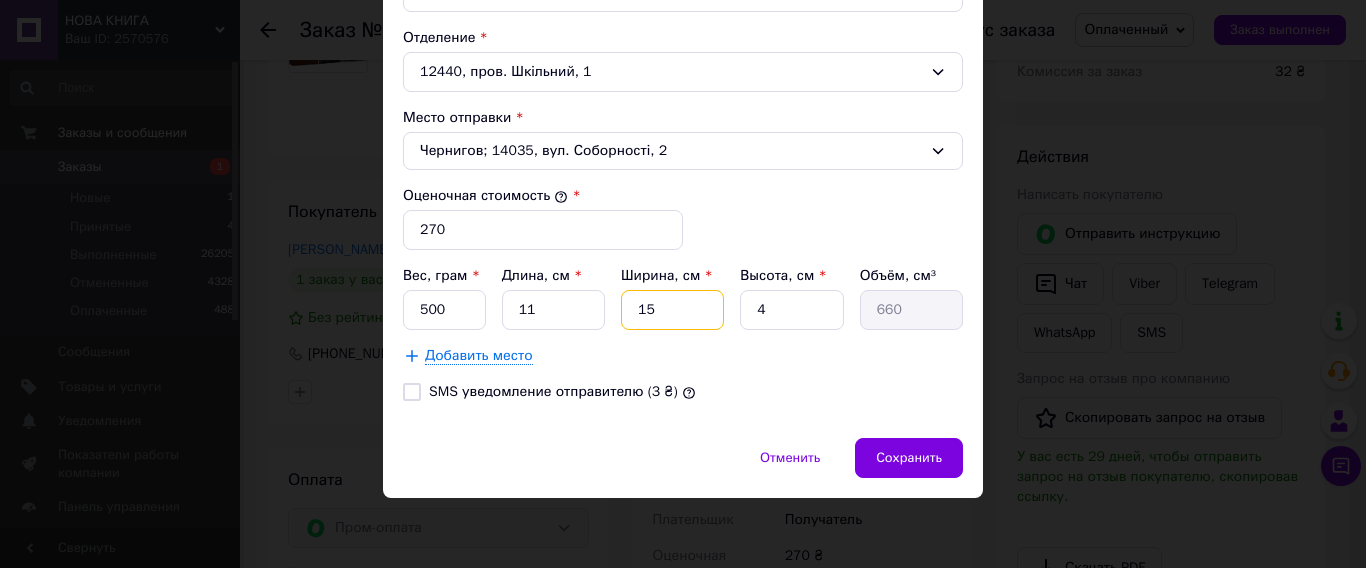 type on "2" 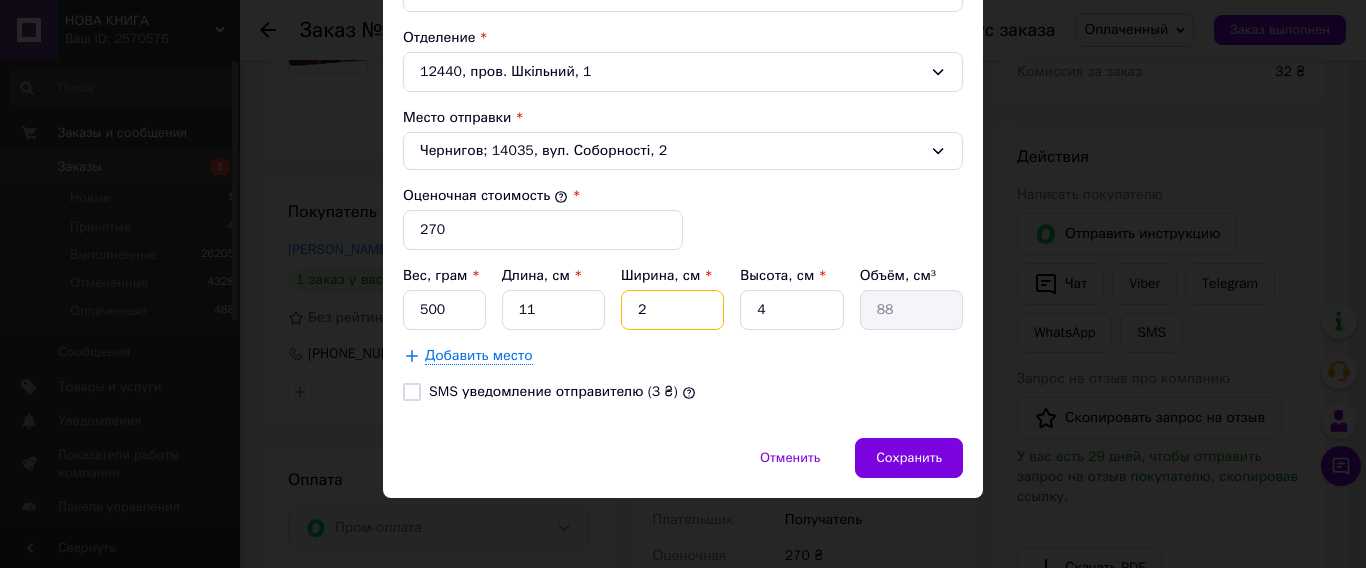 type on "24" 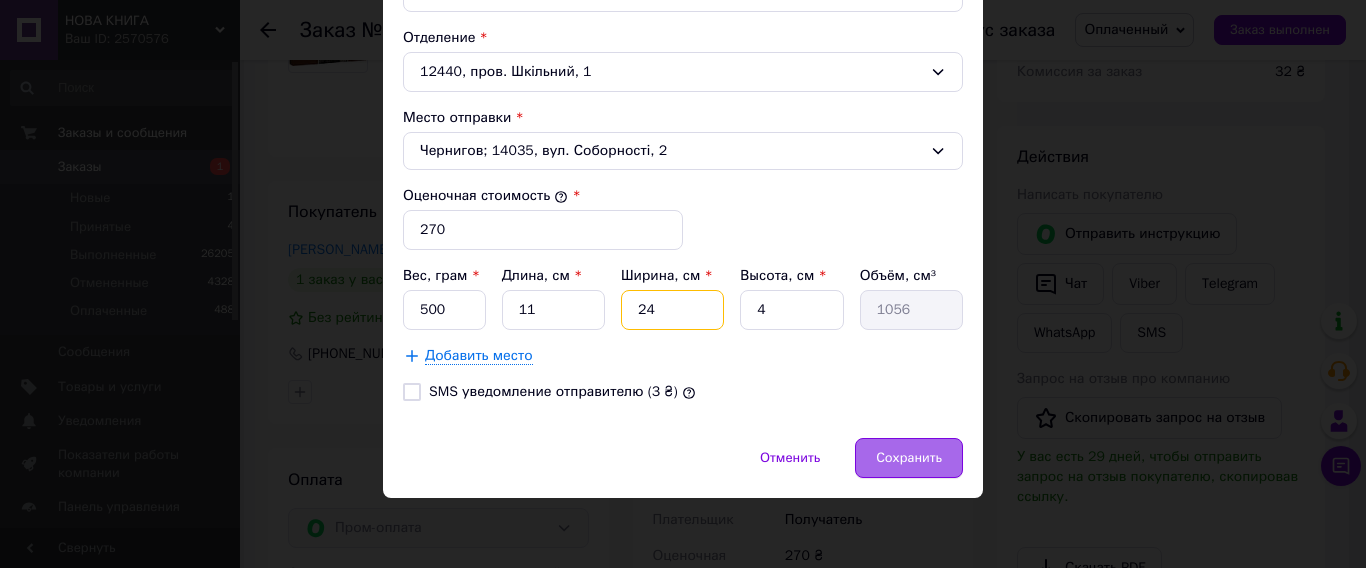 type on "24" 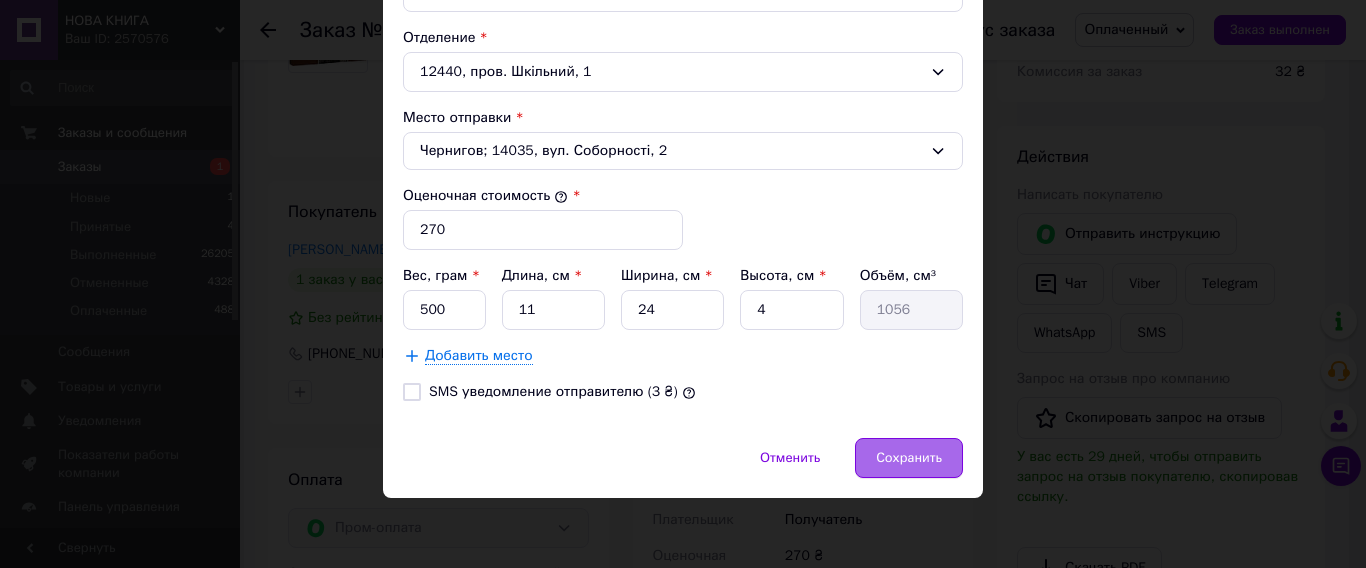 click on "Сохранить" at bounding box center (909, 458) 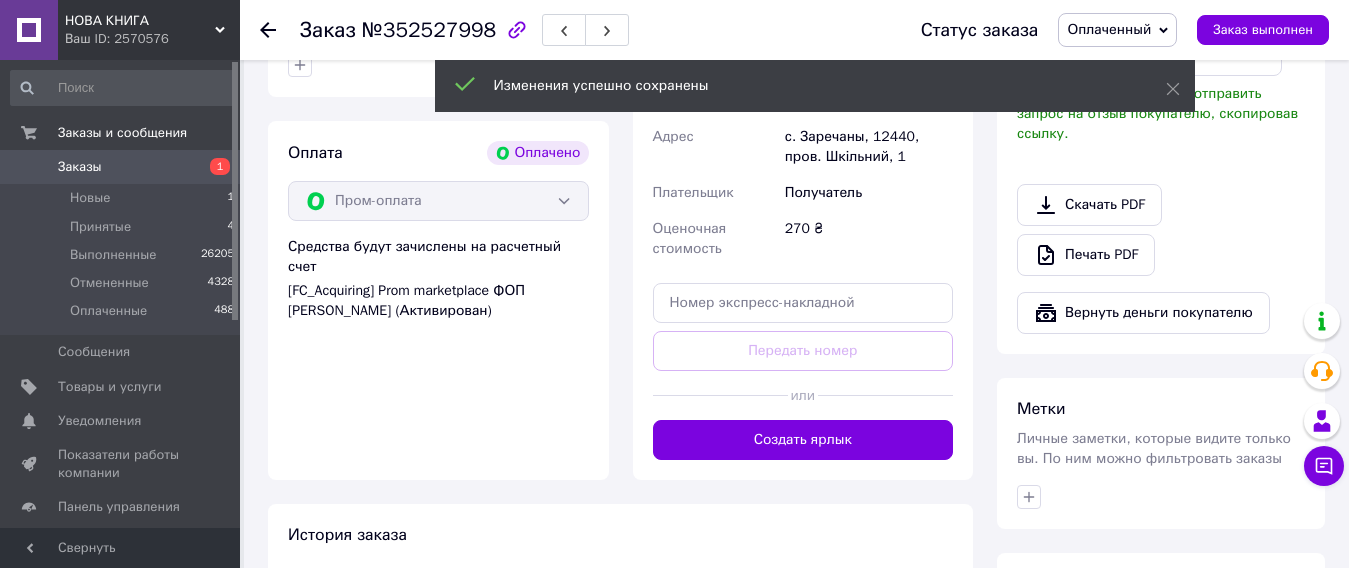 scroll, scrollTop: 700, scrollLeft: 0, axis: vertical 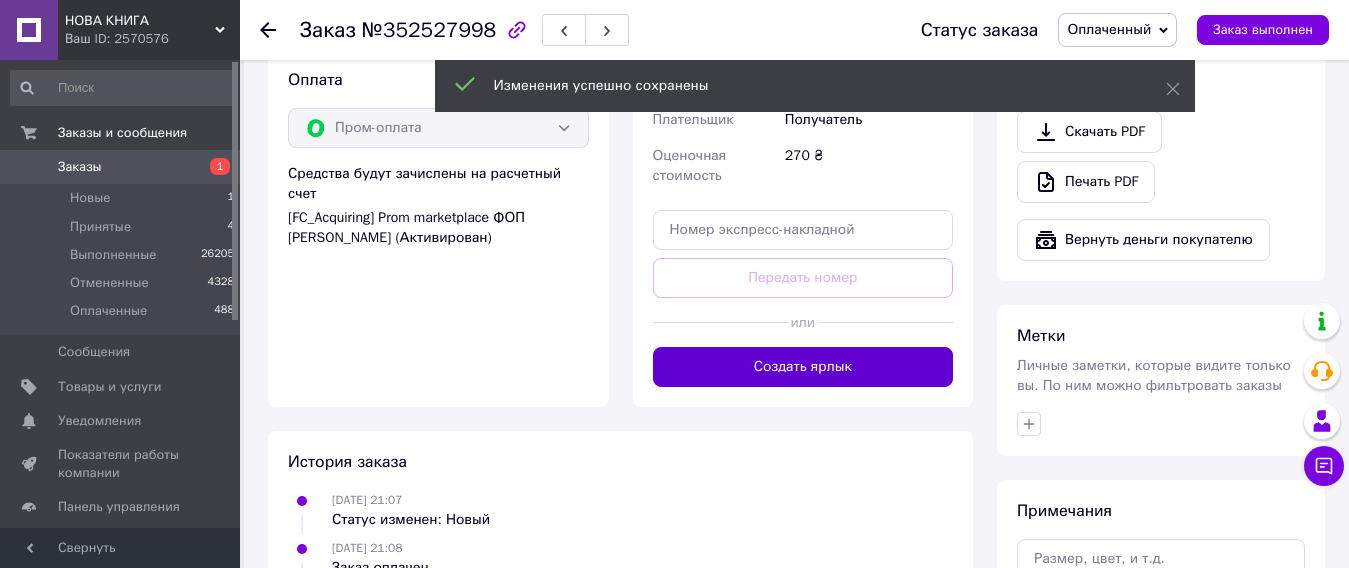 click on "Создать ярлык" at bounding box center [803, 367] 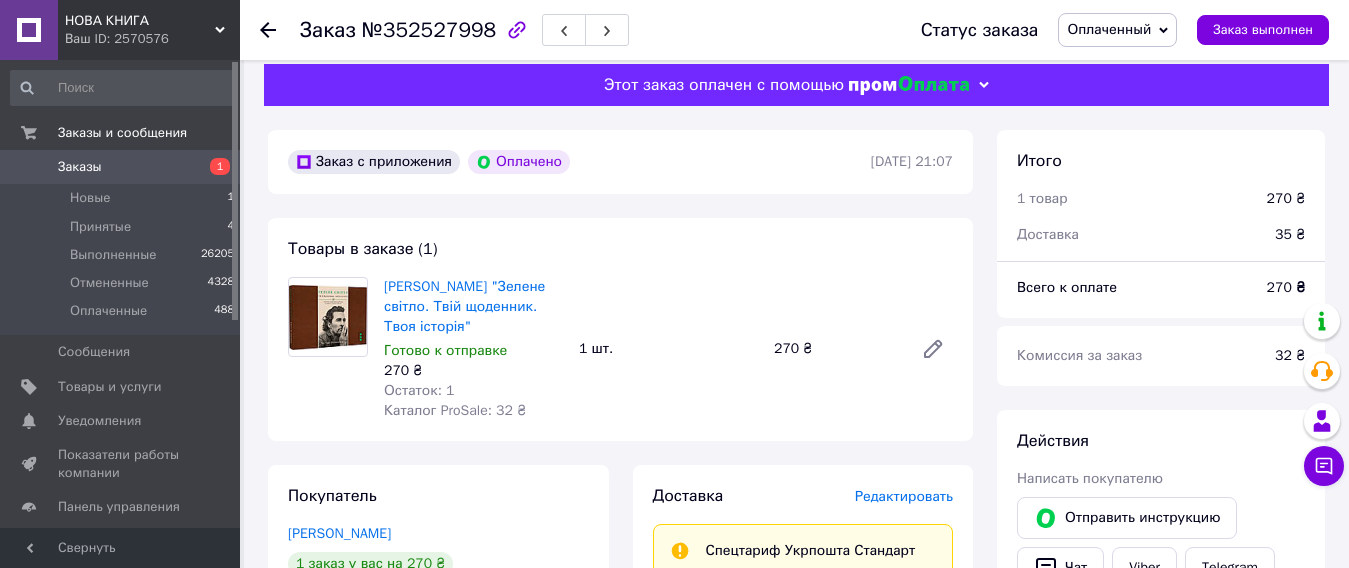 scroll, scrollTop: 0, scrollLeft: 0, axis: both 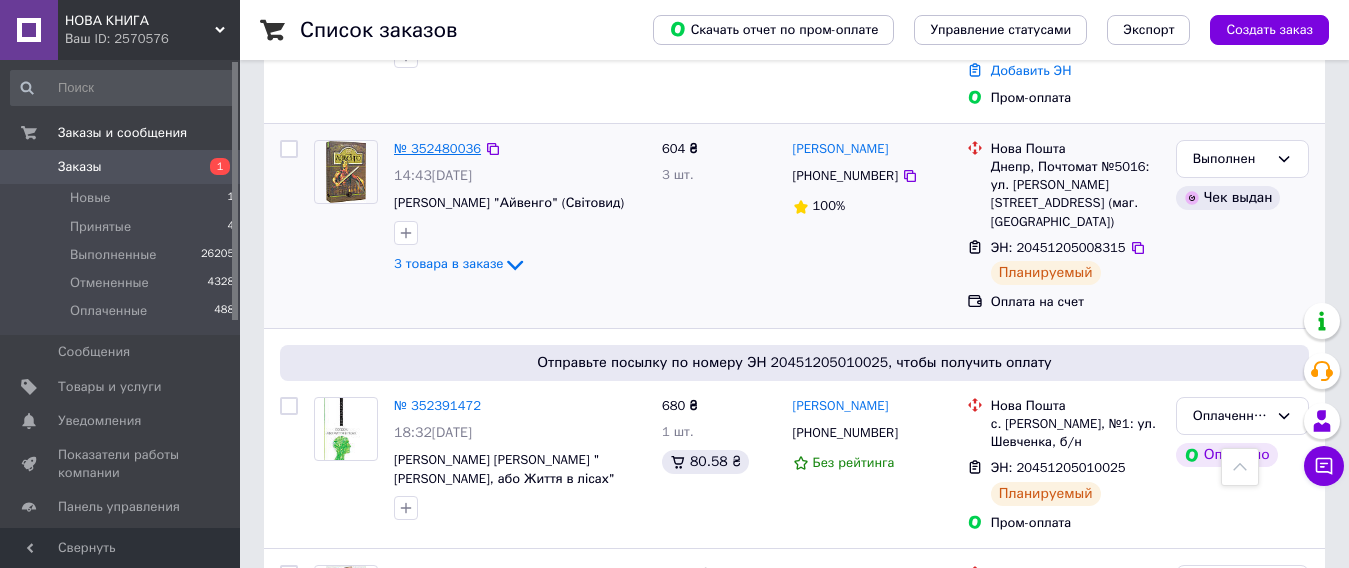 click on "№ 352480036" at bounding box center (437, 148) 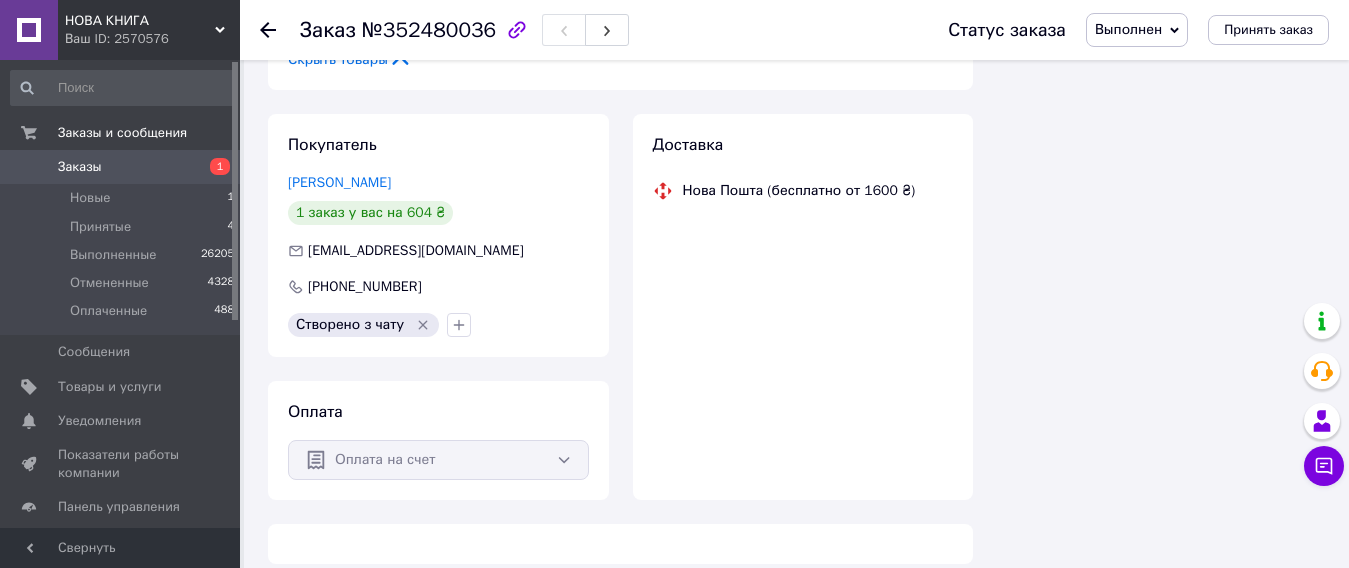 scroll, scrollTop: 800, scrollLeft: 0, axis: vertical 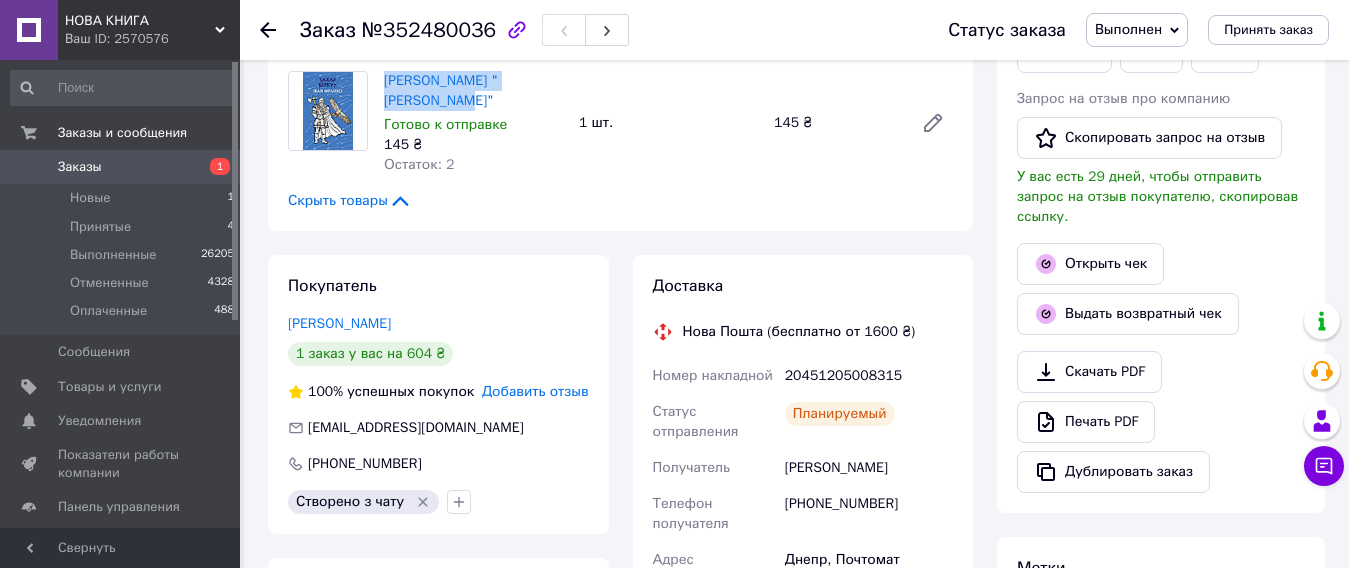 drag, startPoint x: 577, startPoint y: 82, endPoint x: 383, endPoint y: 66, distance: 194.65868 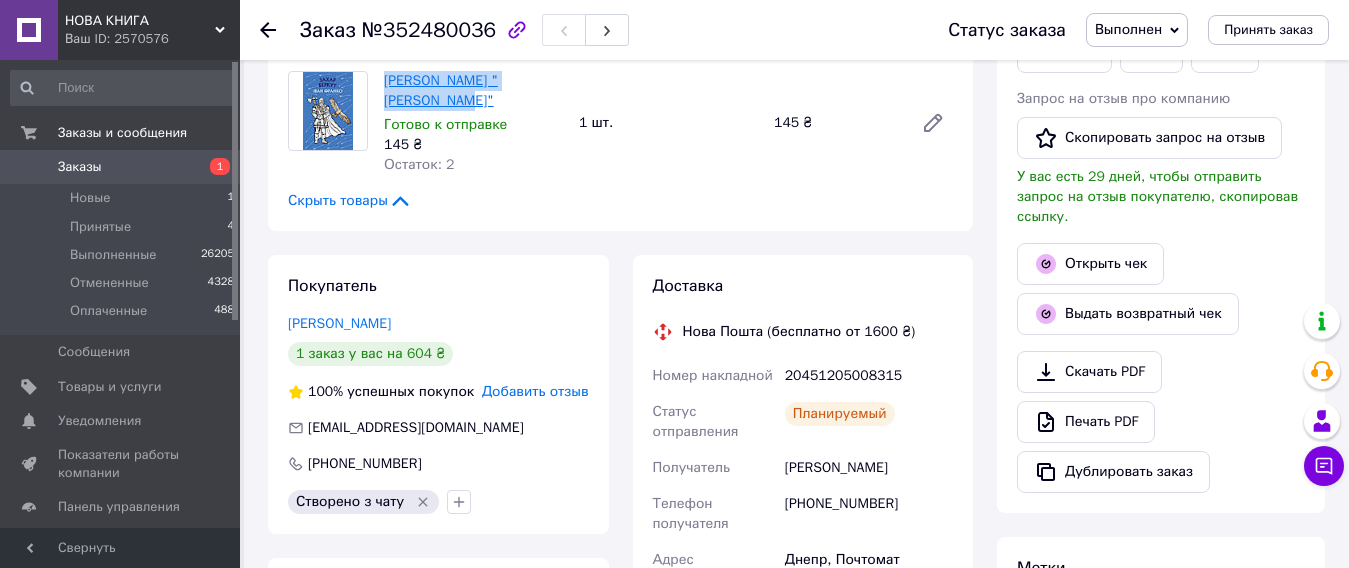copy on "[PERSON_NAME] "[PERSON_NAME]"" 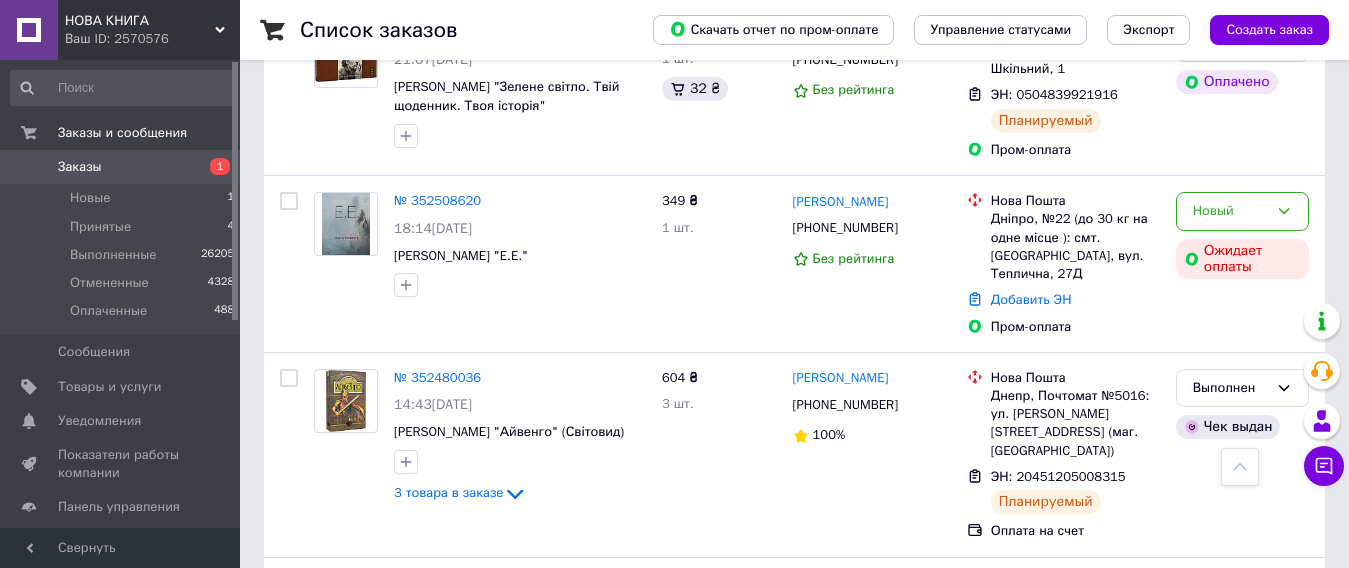 scroll, scrollTop: 600, scrollLeft: 0, axis: vertical 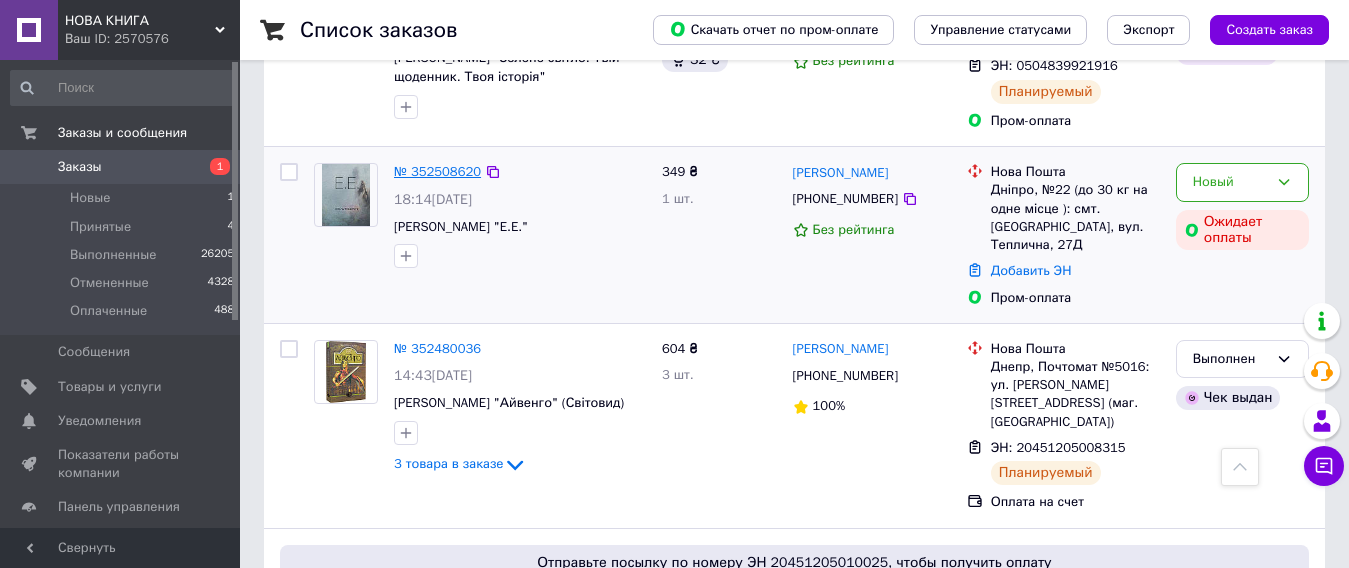 click on "№ 352508620" at bounding box center [437, 171] 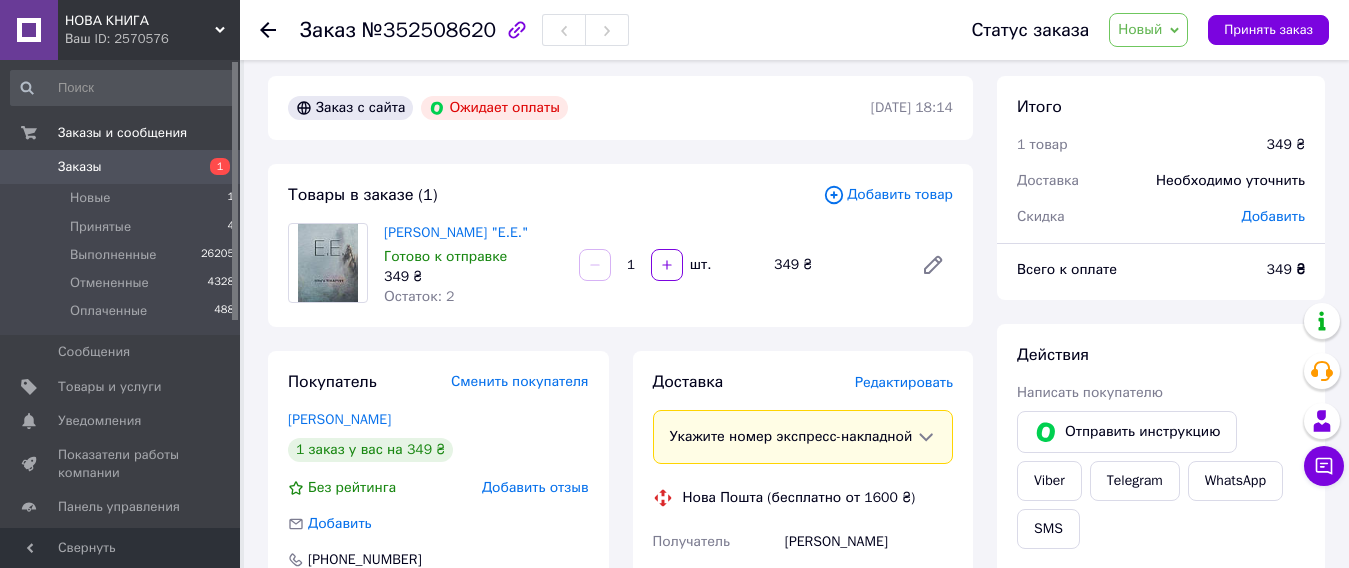 scroll, scrollTop: 0, scrollLeft: 0, axis: both 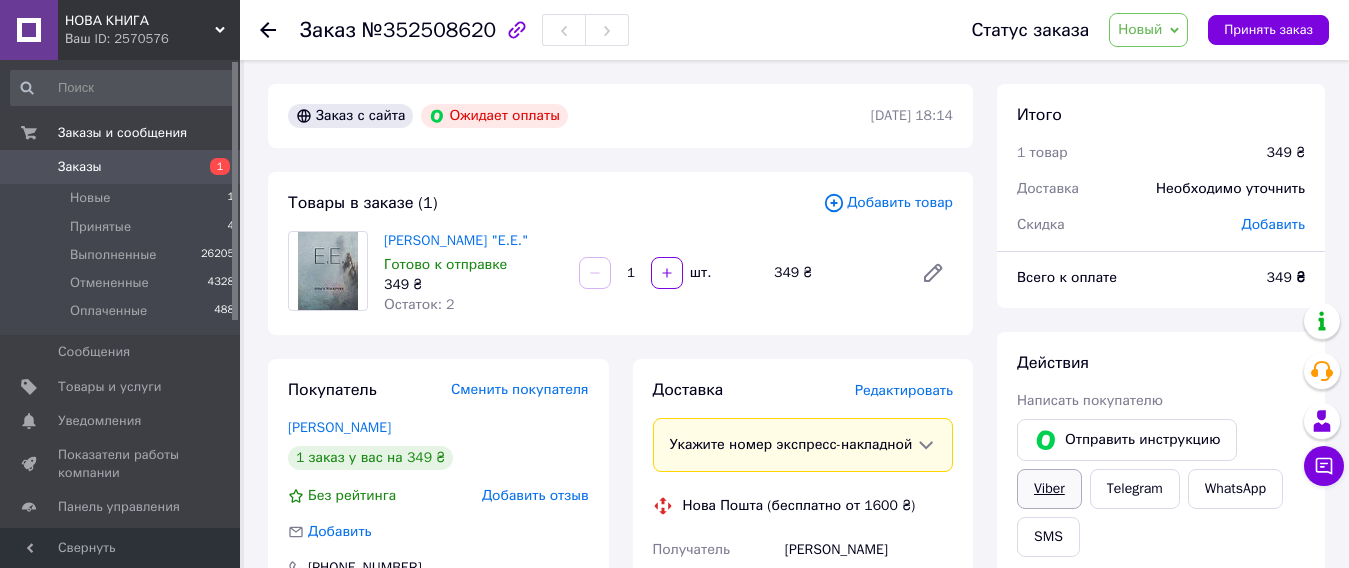 click on "Viber" at bounding box center (1049, 489) 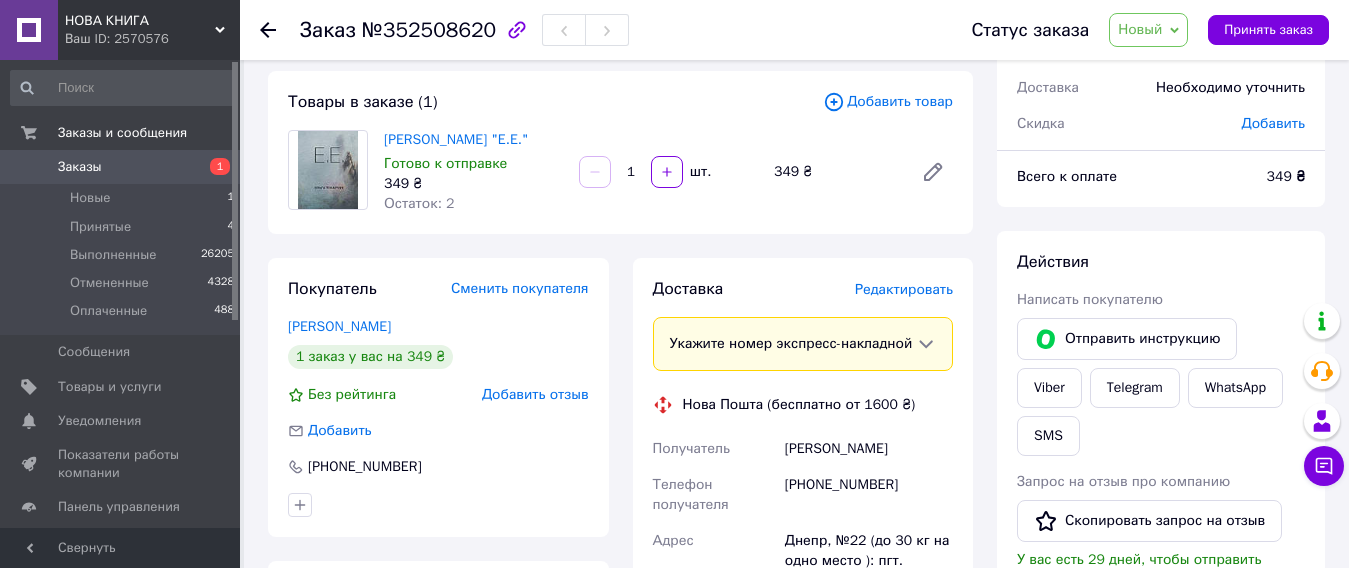 scroll, scrollTop: 100, scrollLeft: 0, axis: vertical 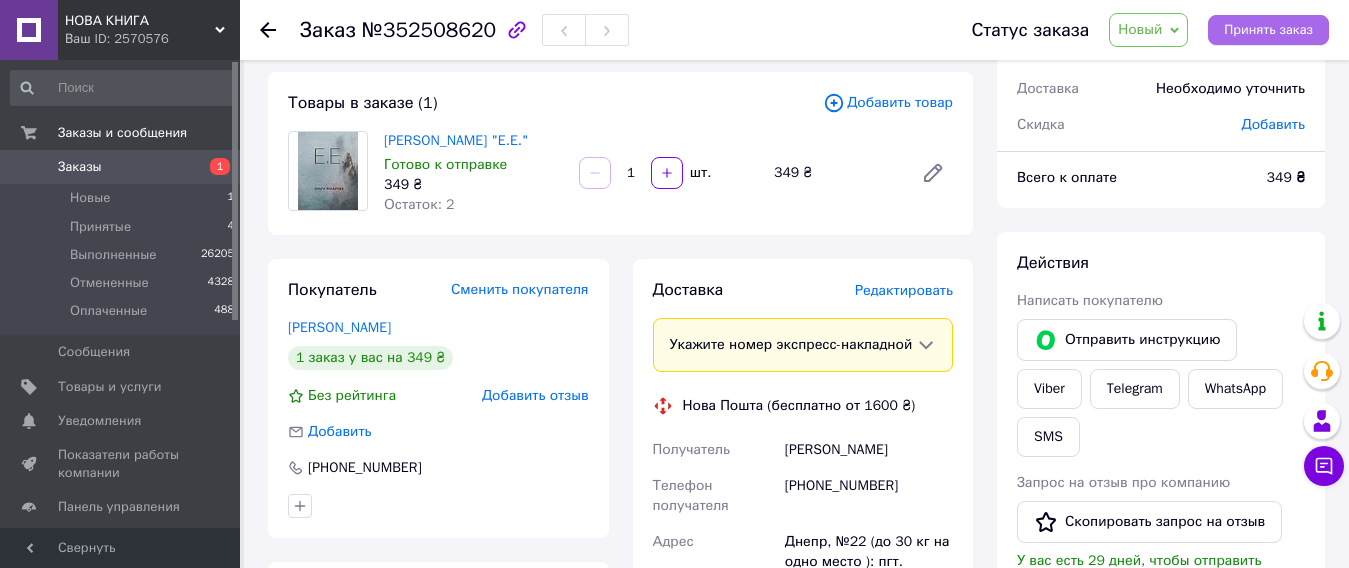 click on "Принять заказ" at bounding box center [1268, 30] 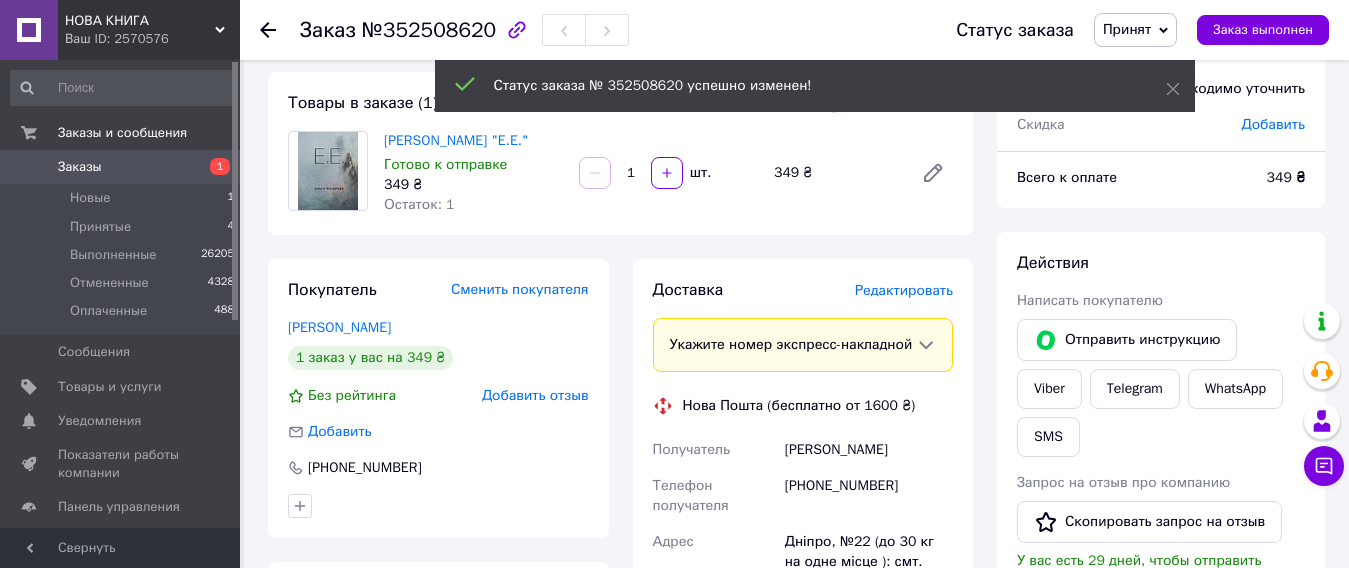 scroll, scrollTop: 300, scrollLeft: 0, axis: vertical 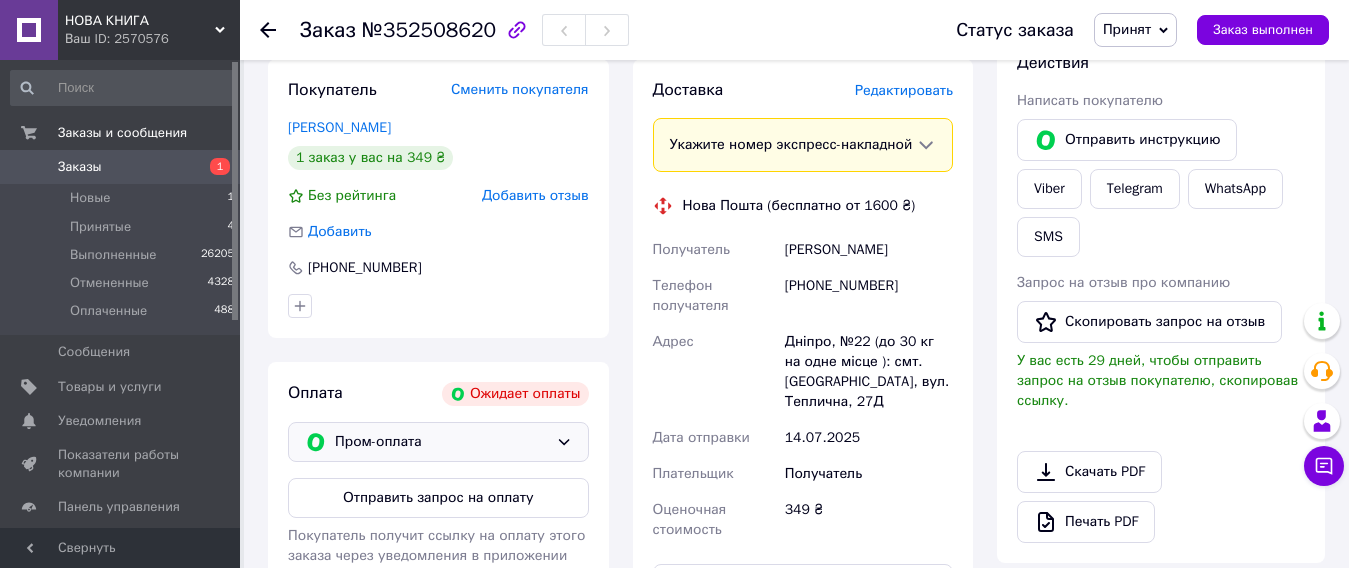 click 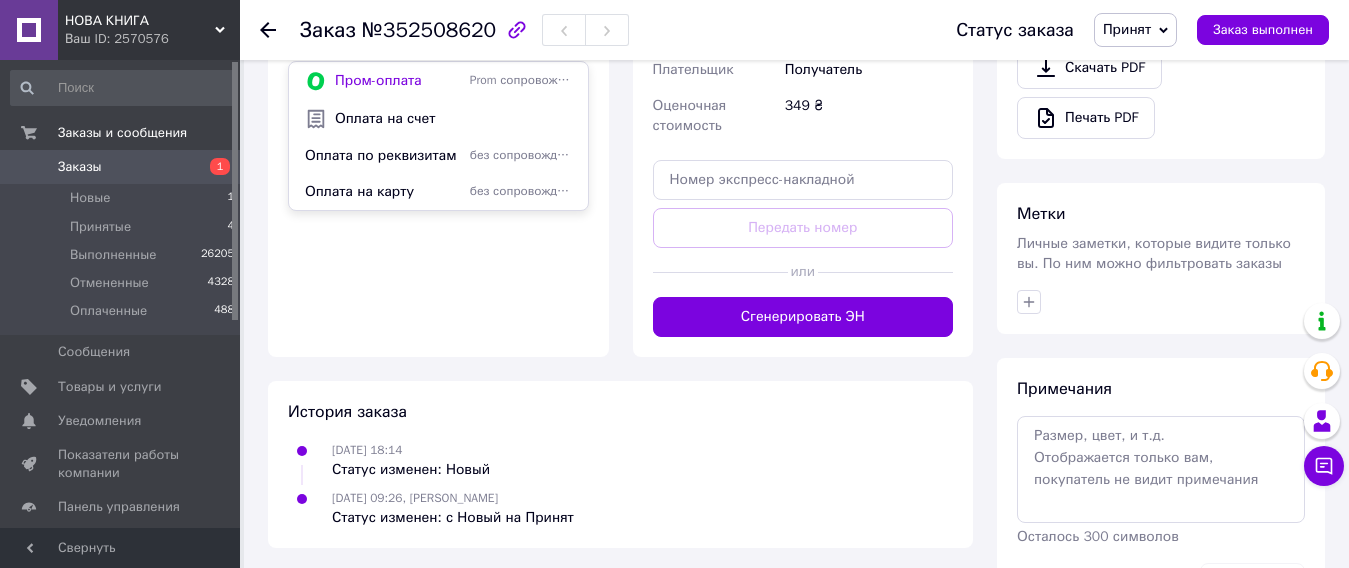 scroll, scrollTop: 763, scrollLeft: 0, axis: vertical 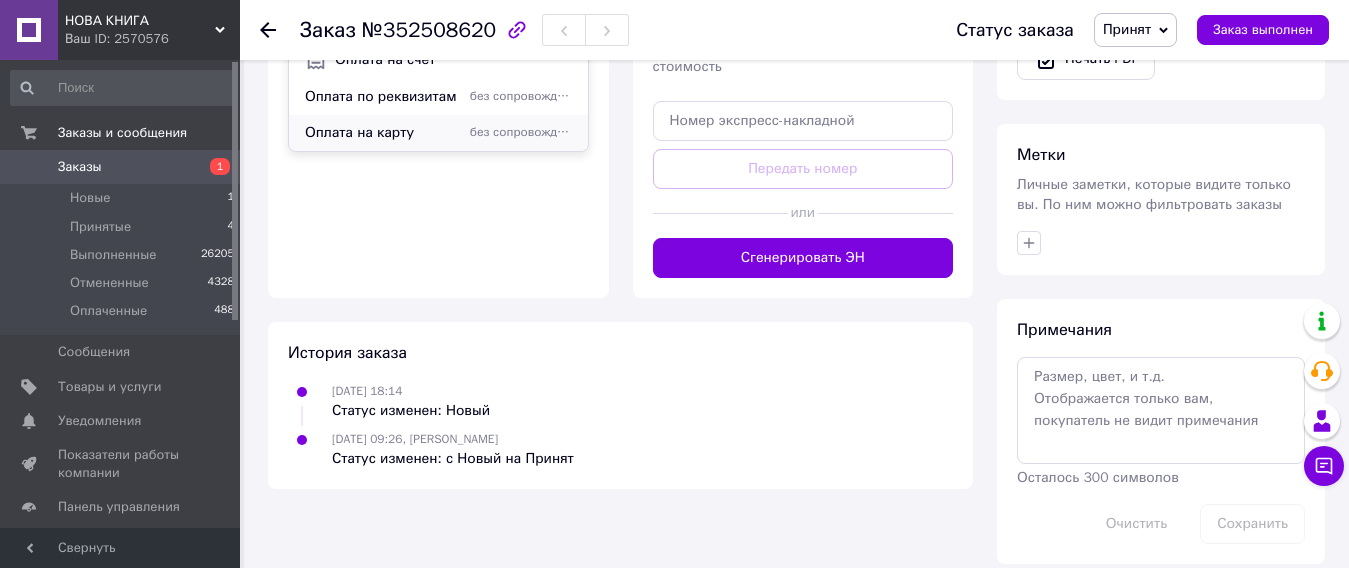 click on "Оплата на карту" at bounding box center (383, 133) 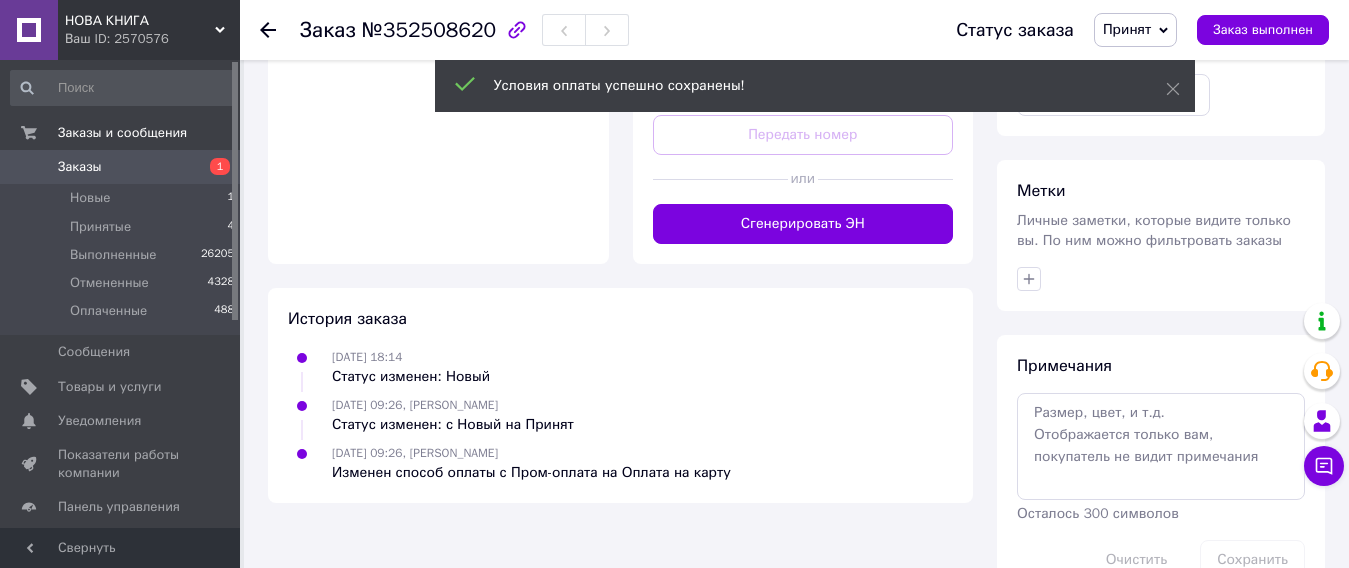 scroll, scrollTop: 762, scrollLeft: 0, axis: vertical 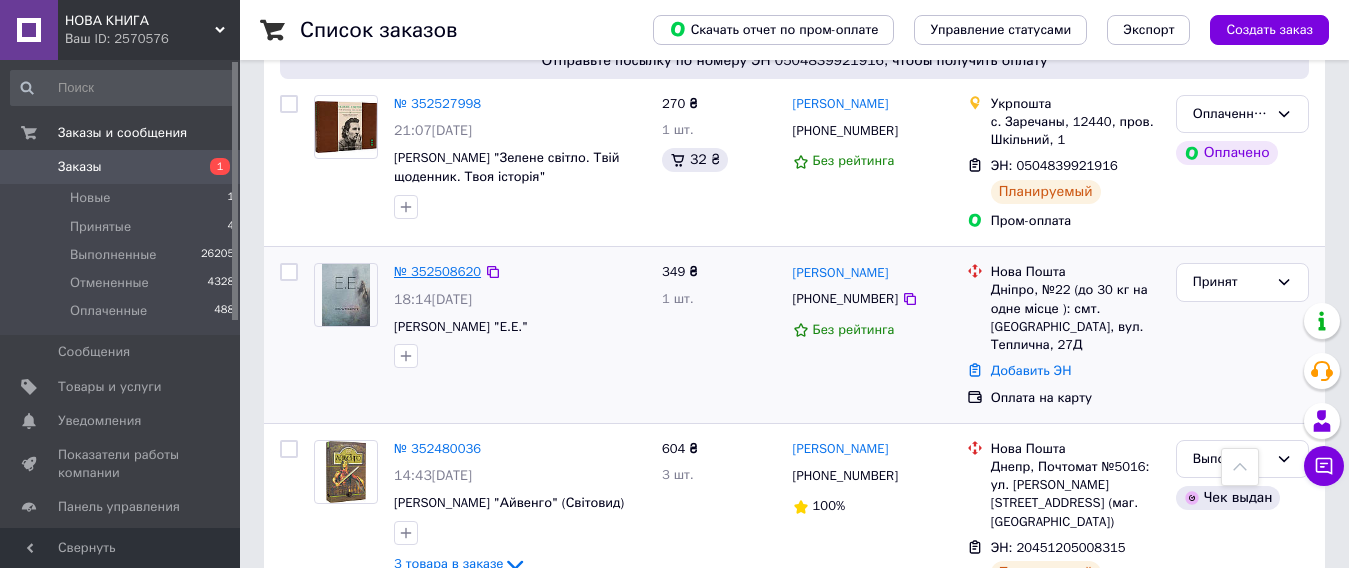 click on "№ 352508620" at bounding box center (437, 271) 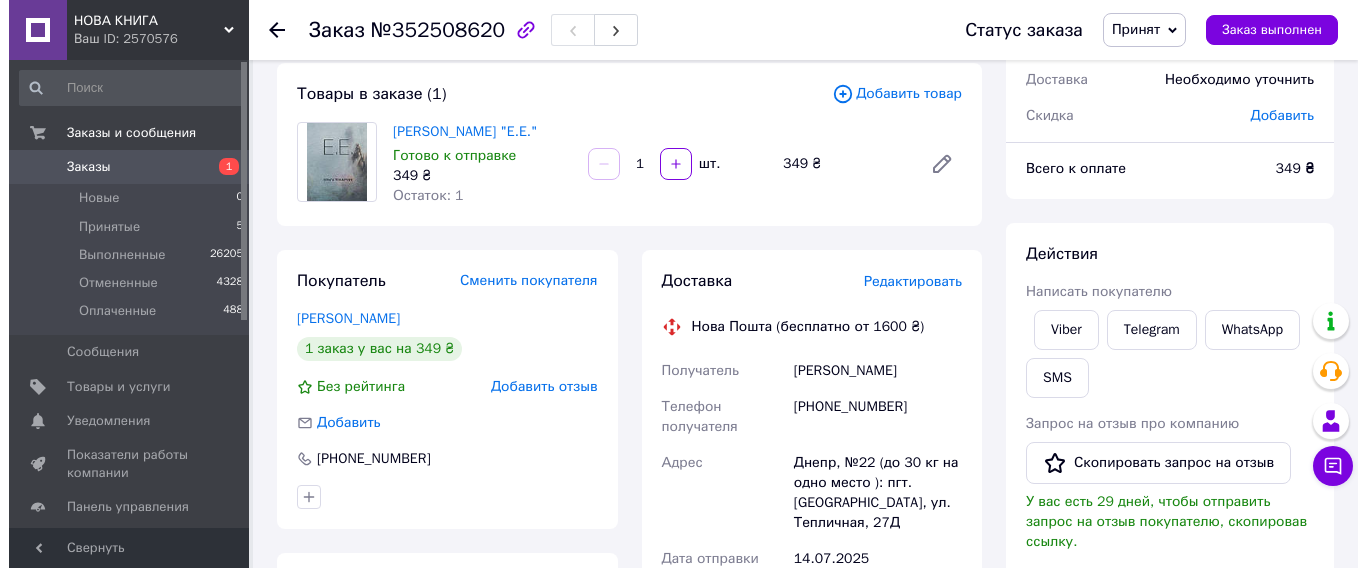 scroll, scrollTop: 100, scrollLeft: 0, axis: vertical 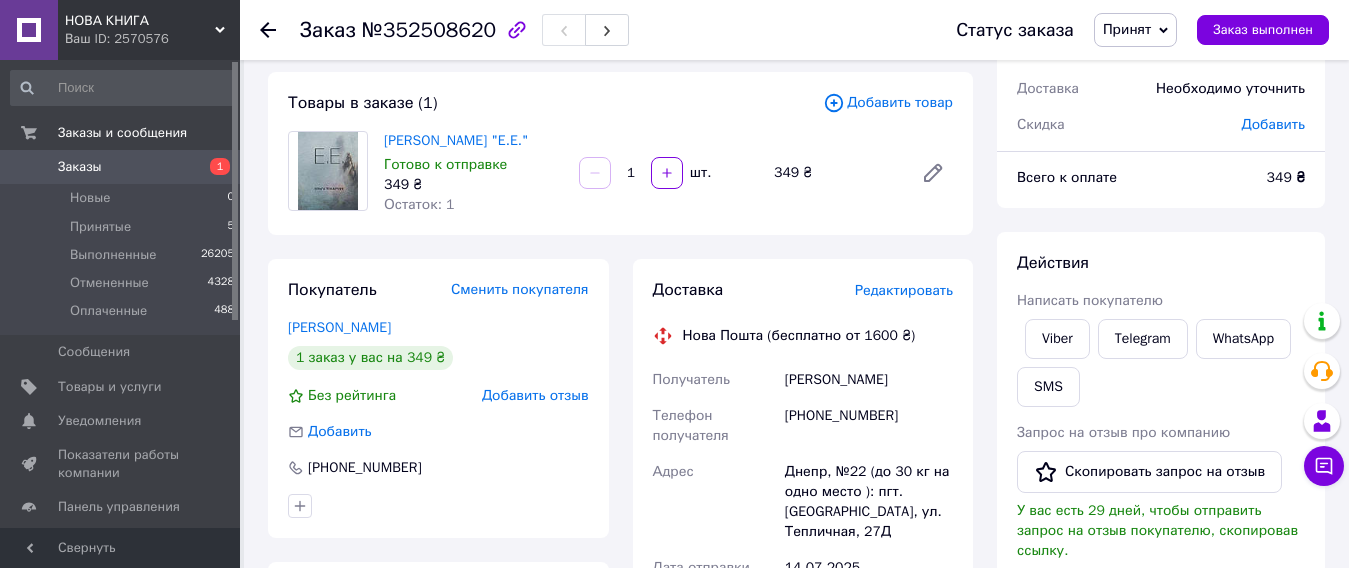 click on "Редактировать" at bounding box center (904, 290) 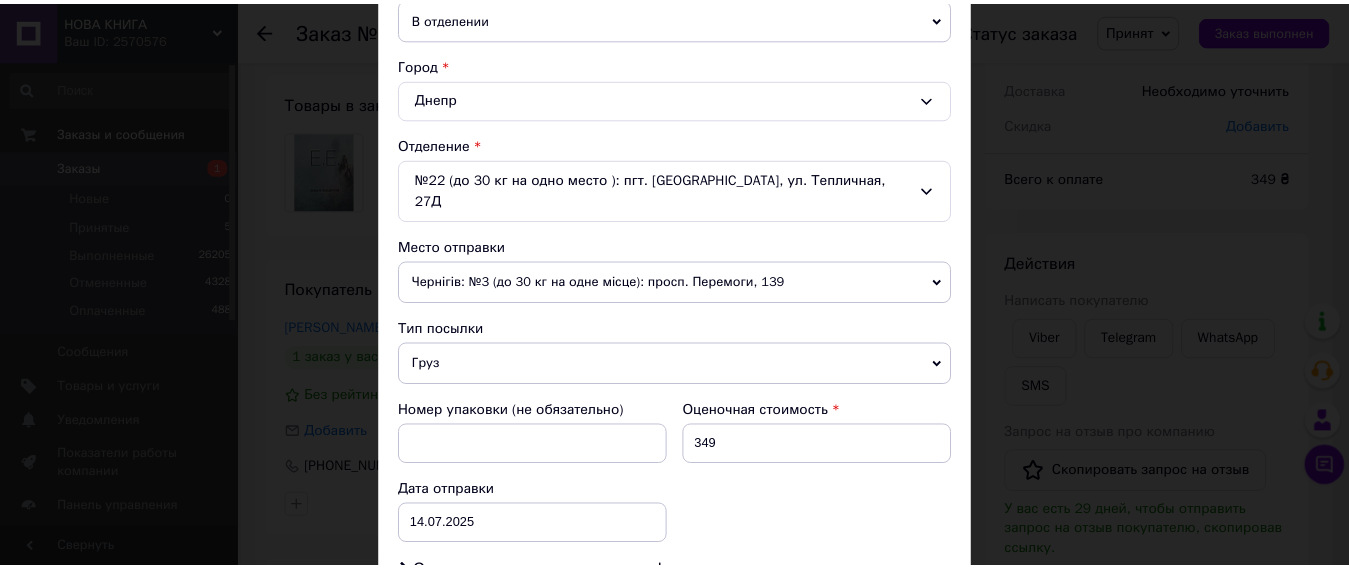 scroll, scrollTop: 796, scrollLeft: 0, axis: vertical 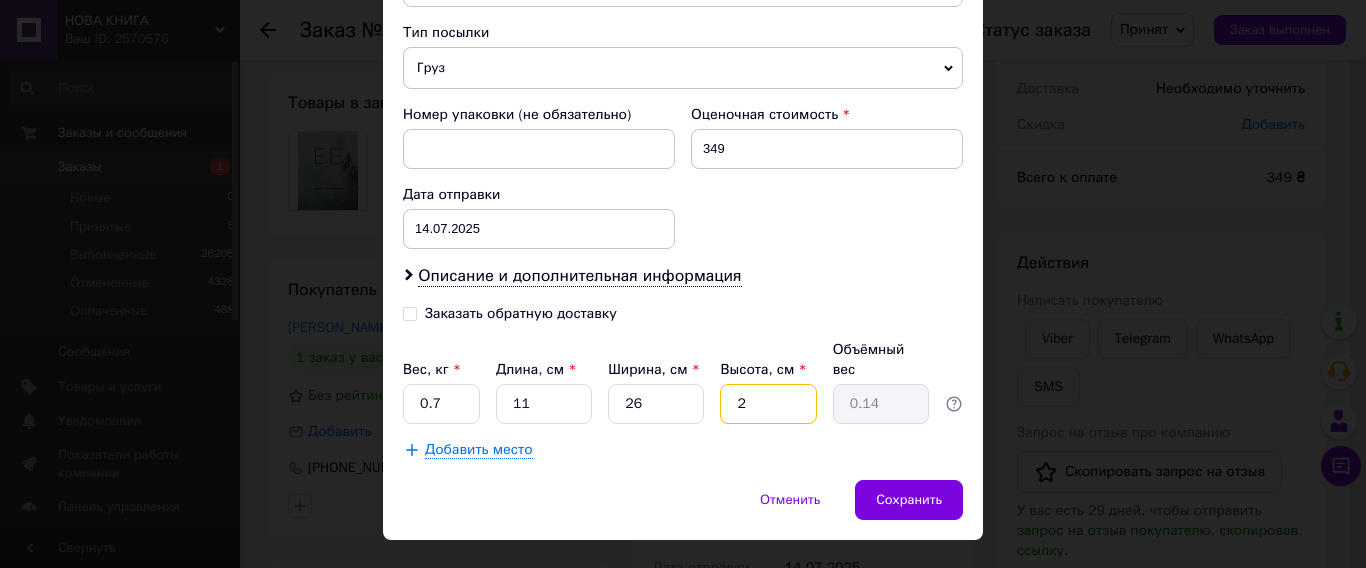 drag, startPoint x: 758, startPoint y: 367, endPoint x: 721, endPoint y: 368, distance: 37.01351 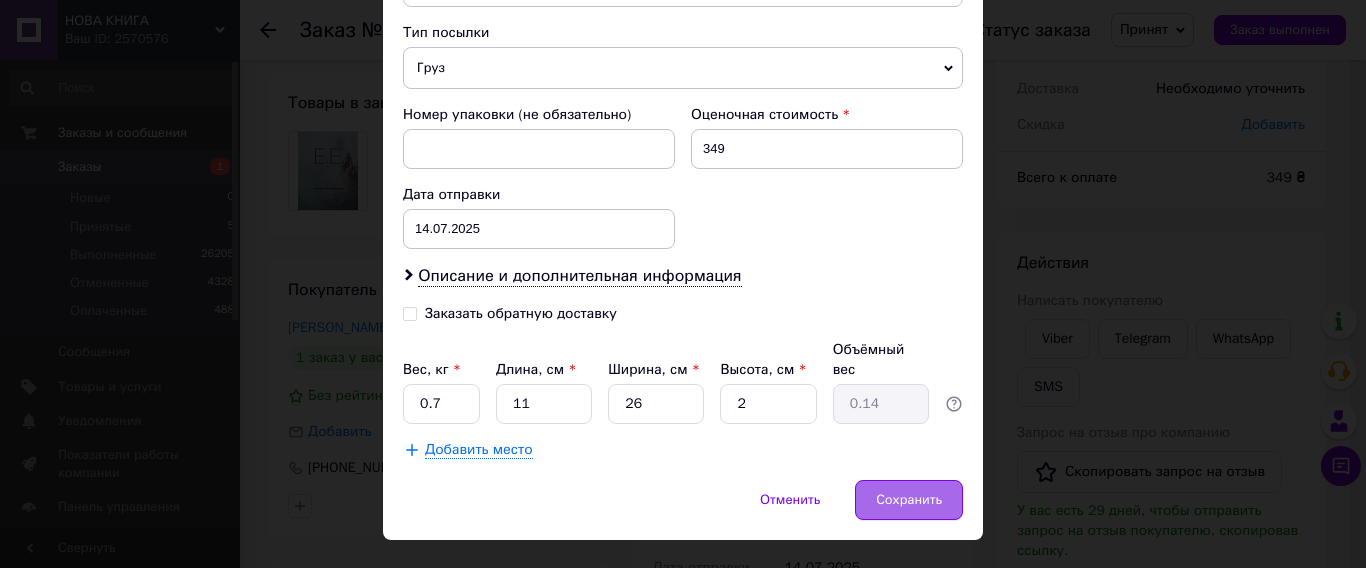 click on "Сохранить" at bounding box center (909, 500) 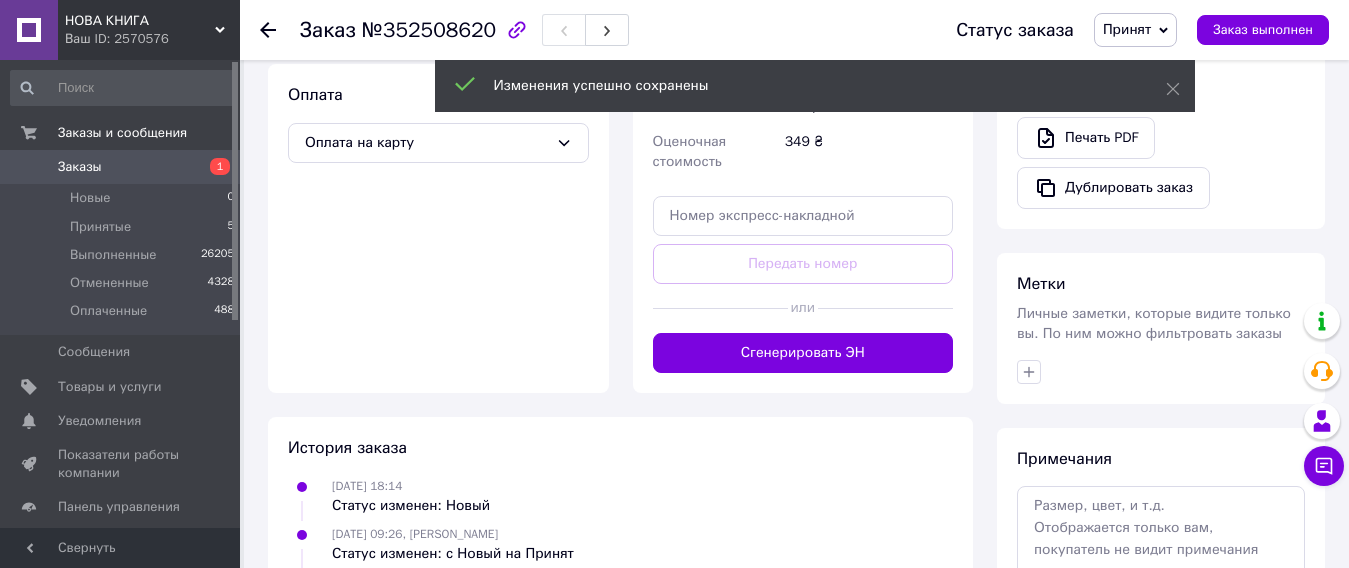 scroll, scrollTop: 600, scrollLeft: 0, axis: vertical 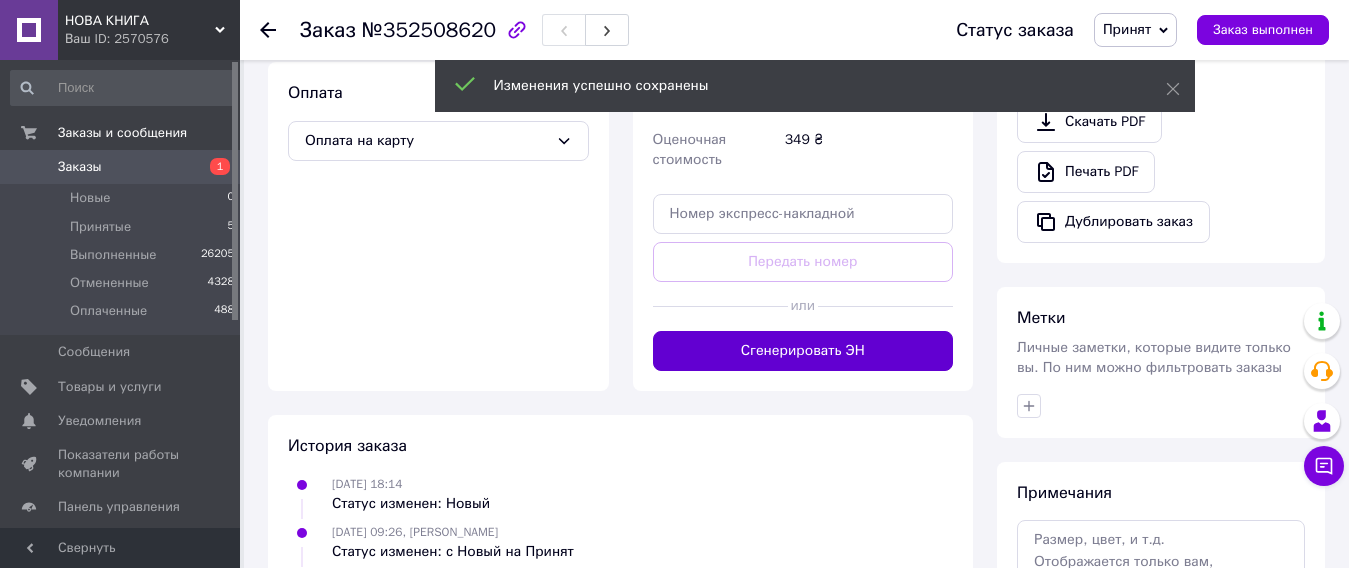 click on "Сгенерировать ЭН" at bounding box center (803, 351) 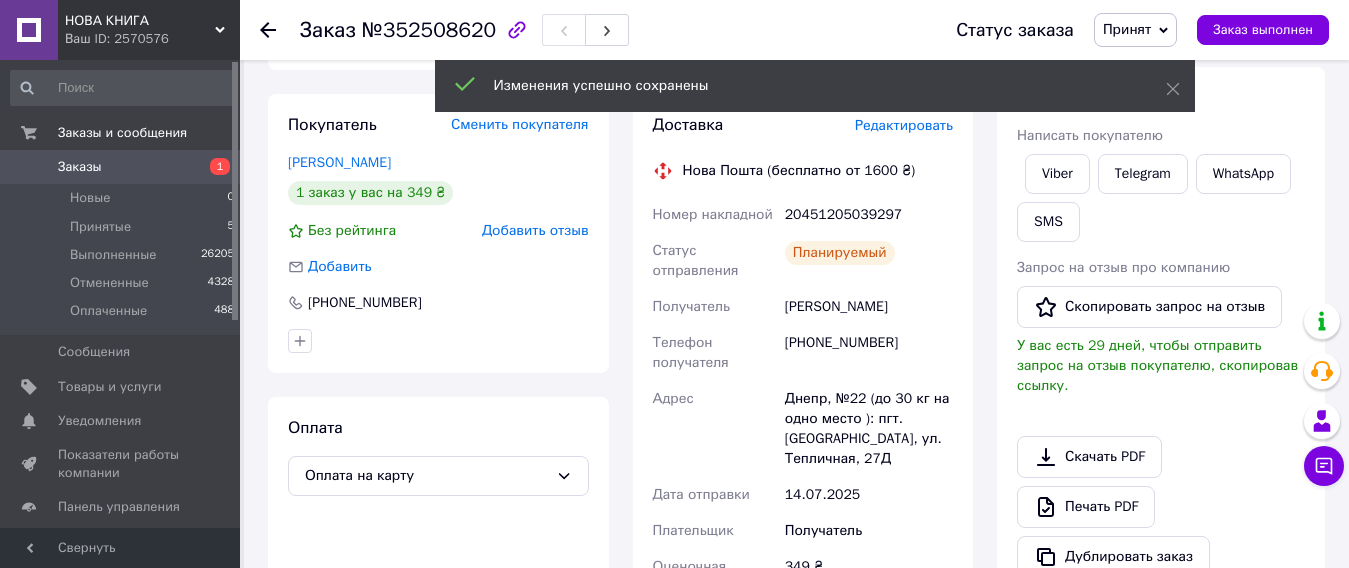 scroll, scrollTop: 200, scrollLeft: 0, axis: vertical 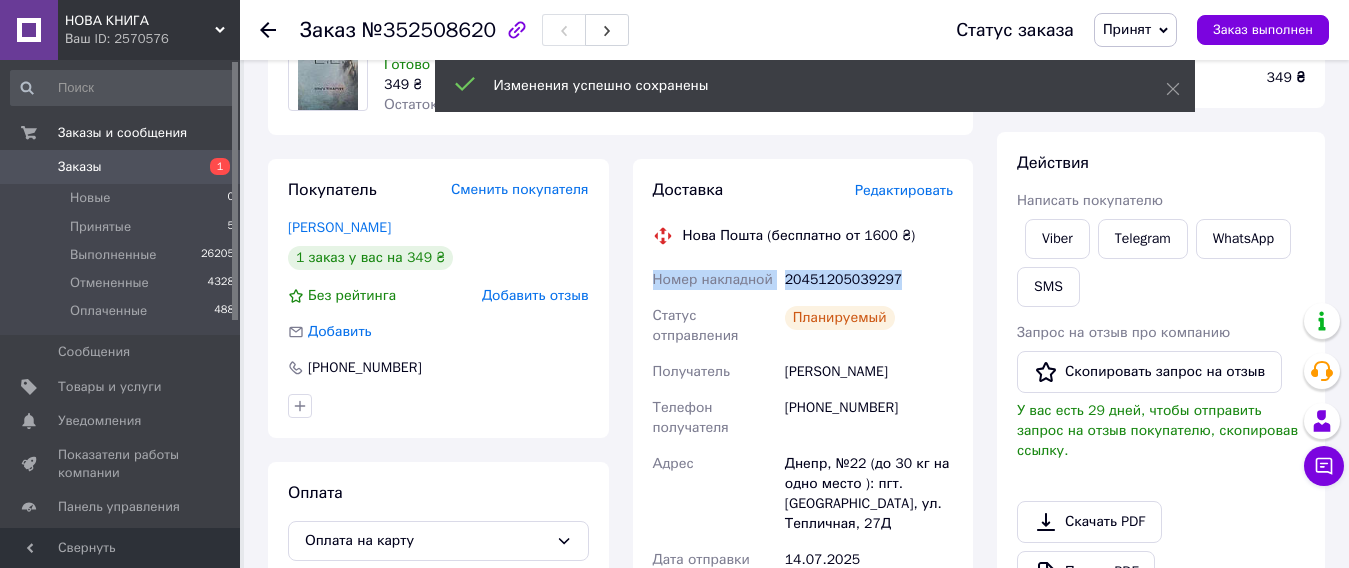 drag, startPoint x: 645, startPoint y: 276, endPoint x: 913, endPoint y: 276, distance: 268 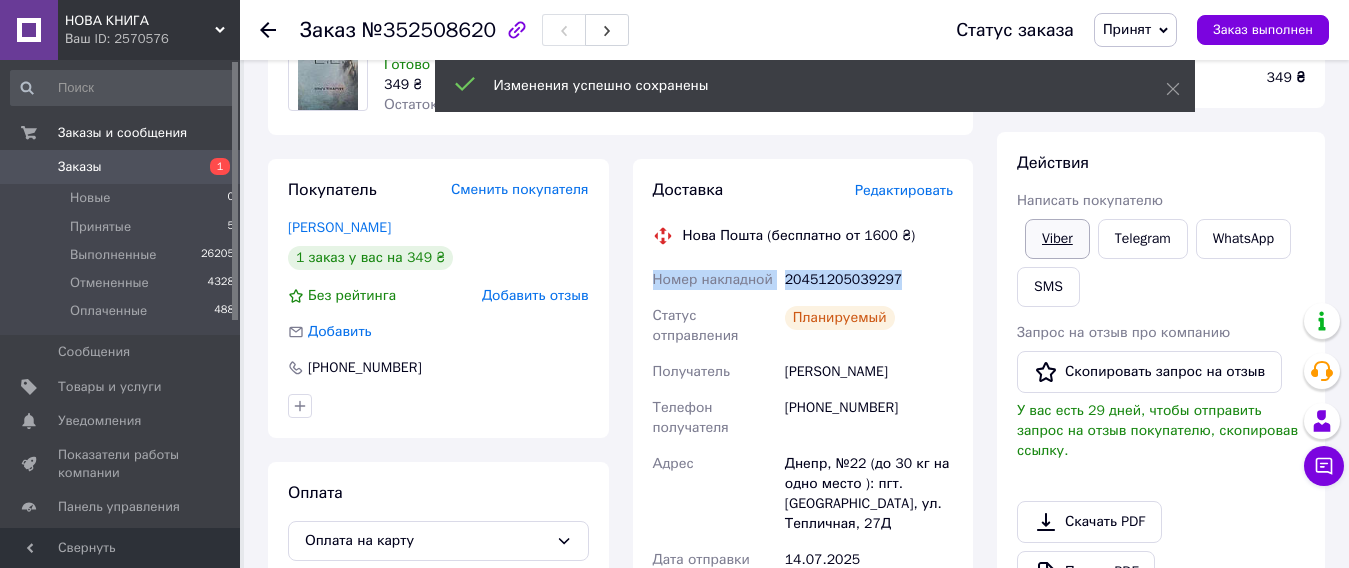 click on "Viber" at bounding box center [1057, 239] 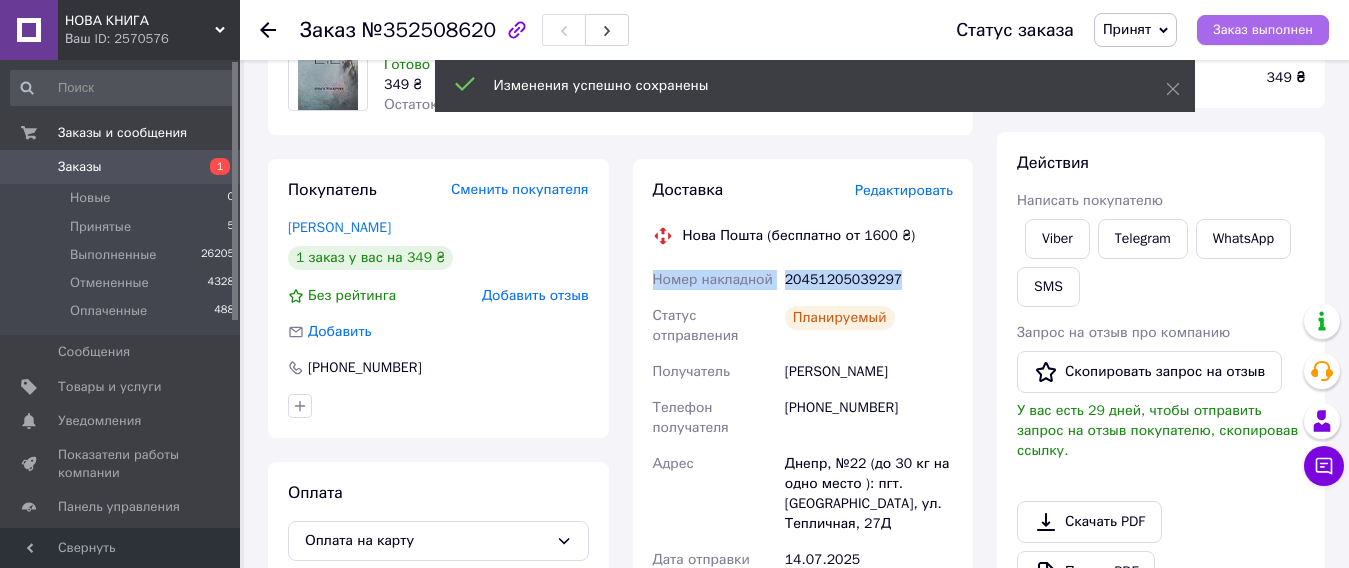 click on "Заказ выполнен" at bounding box center (1263, 30) 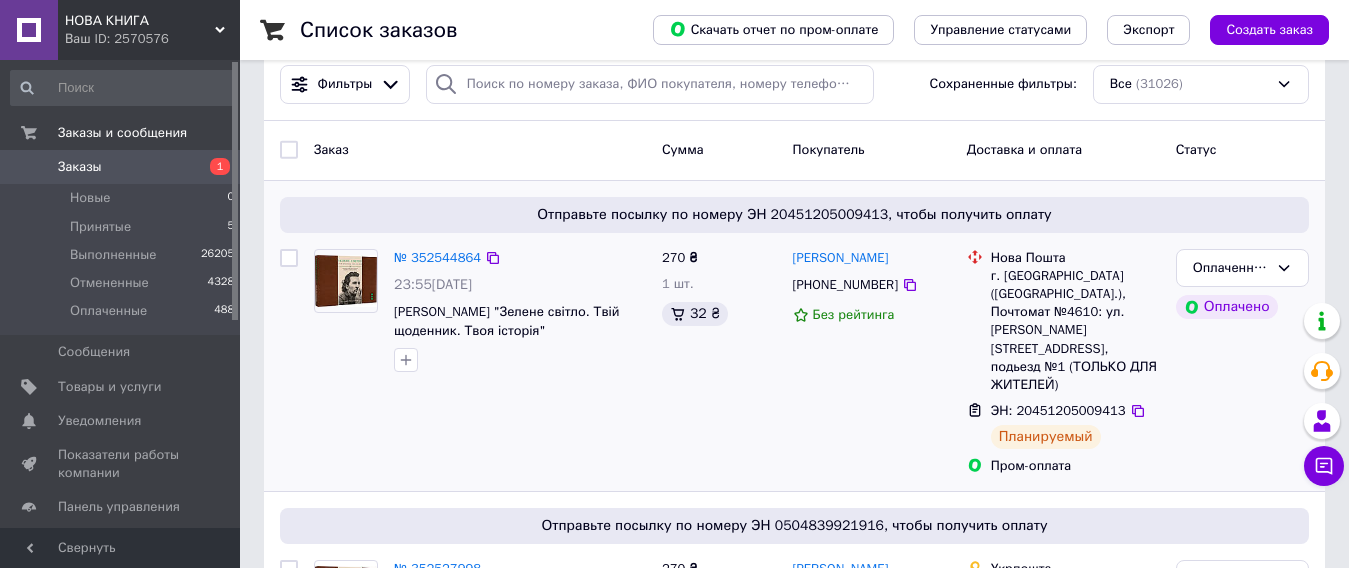 scroll, scrollTop: 0, scrollLeft: 0, axis: both 